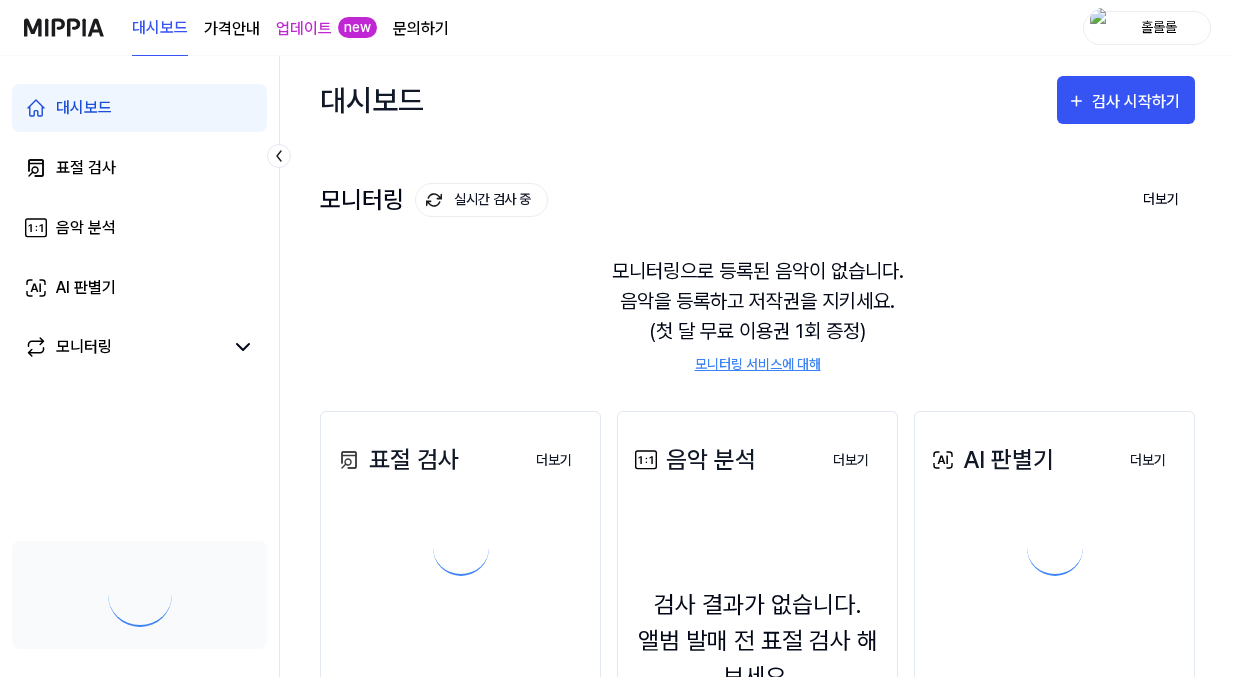scroll, scrollTop: 90, scrollLeft: 0, axis: vertical 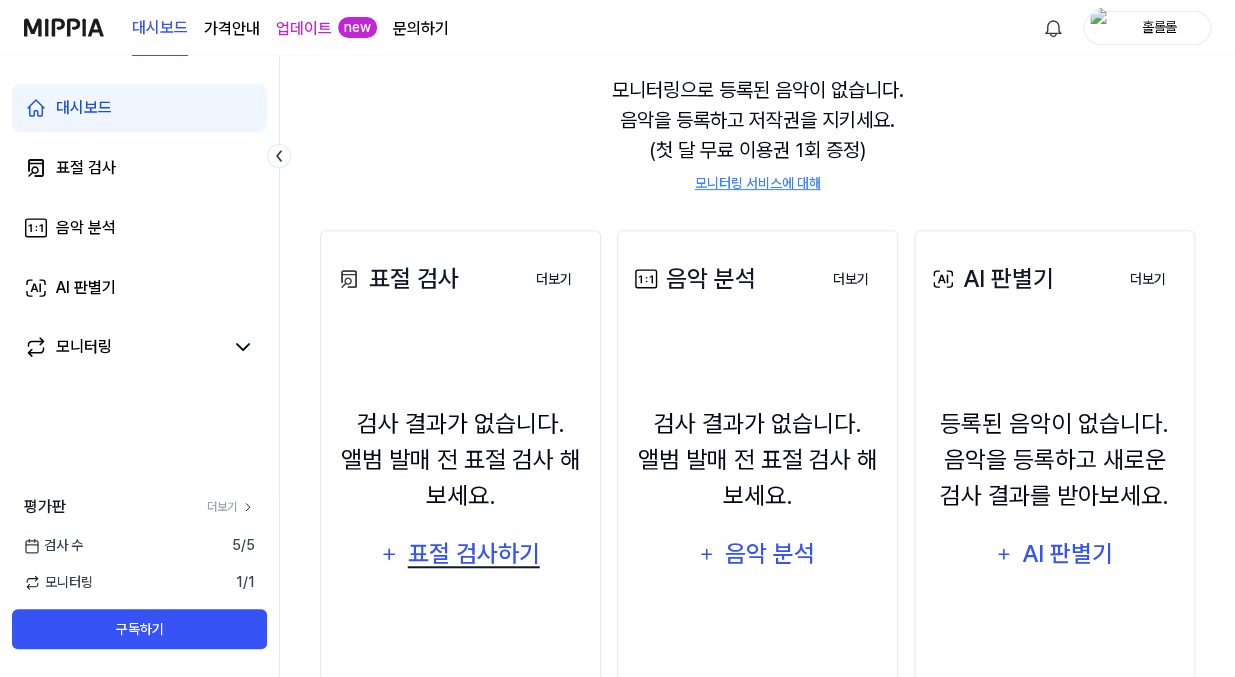 click on "표절 검사하기" at bounding box center (474, 554) 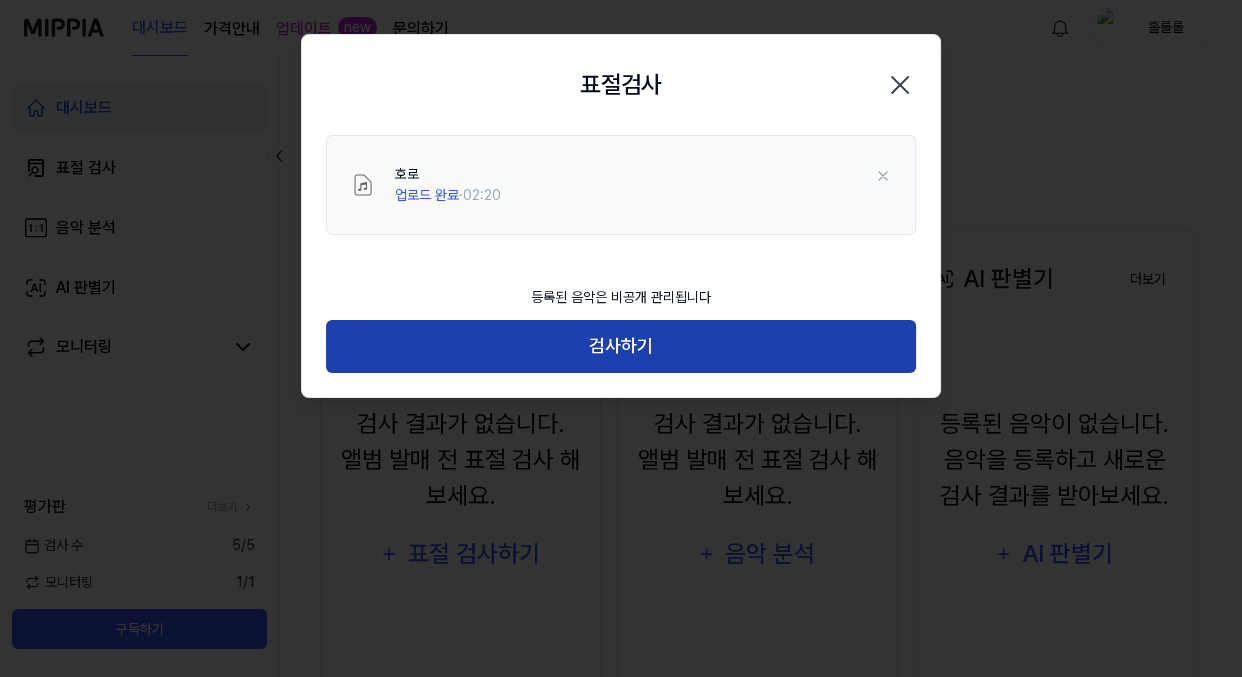 click on "검사하기" at bounding box center [621, 346] 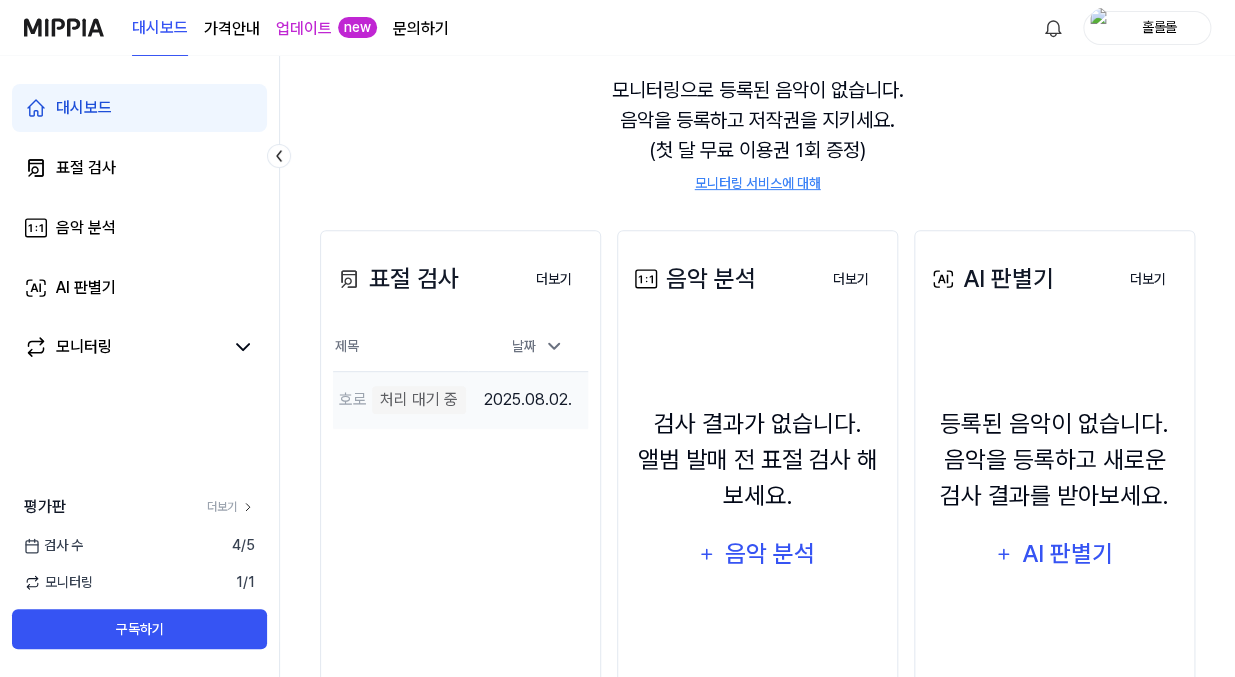 click on "호로" at bounding box center [353, 400] 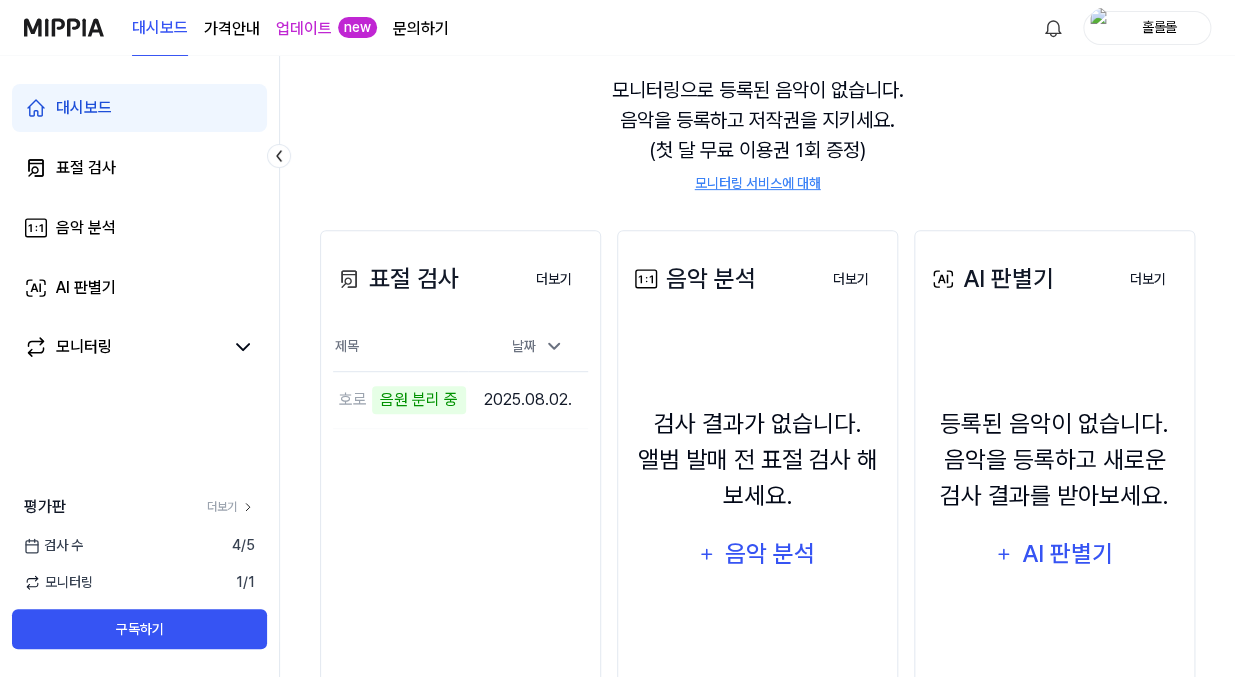 click on "대시보드" at bounding box center (84, 108) 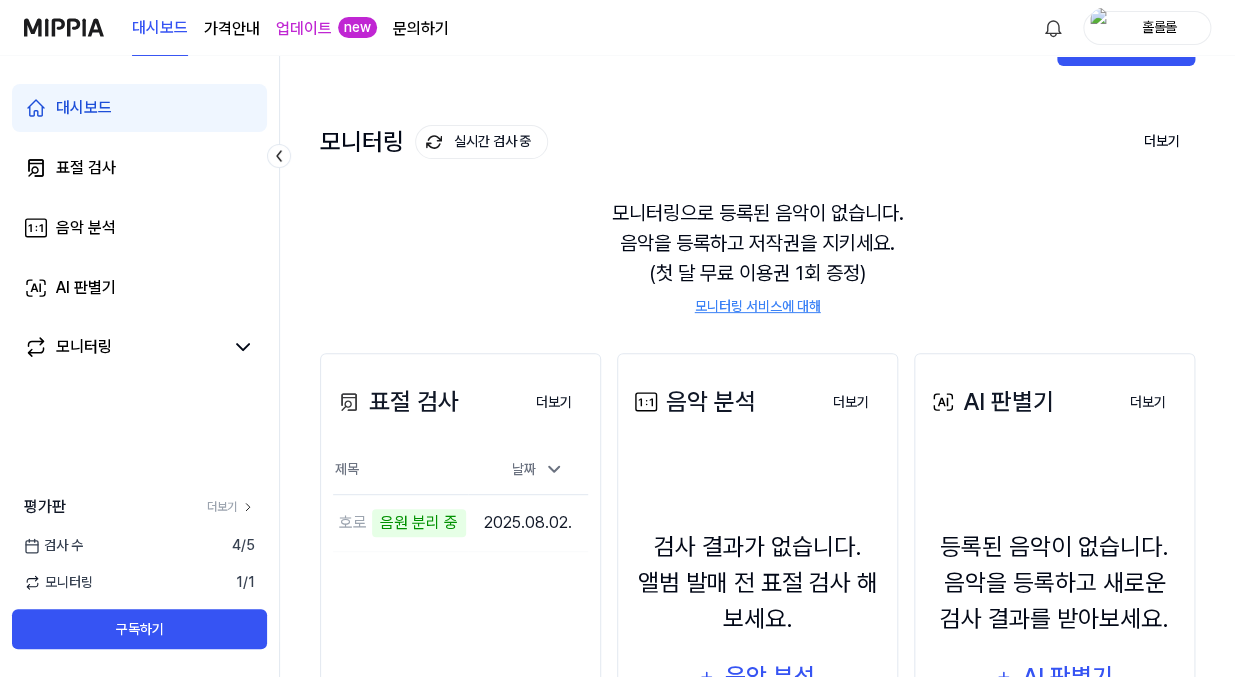 scroll, scrollTop: 90, scrollLeft: 0, axis: vertical 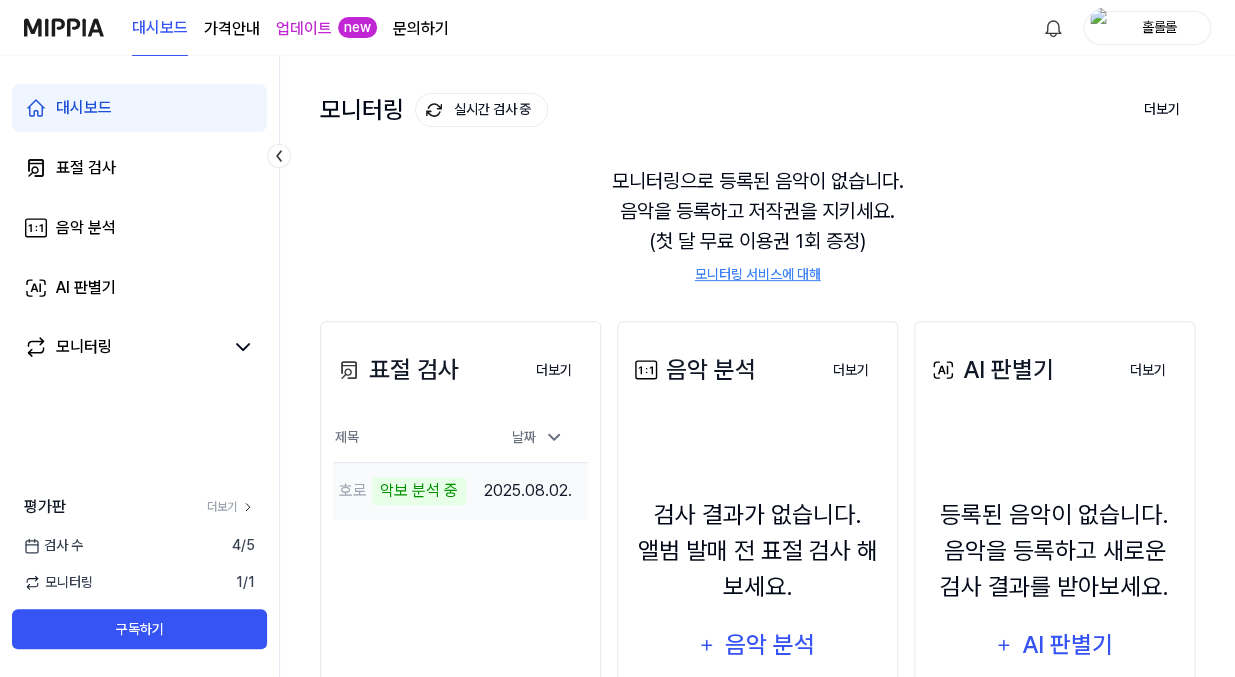 click on "악보 분석 중" at bounding box center [419, 491] 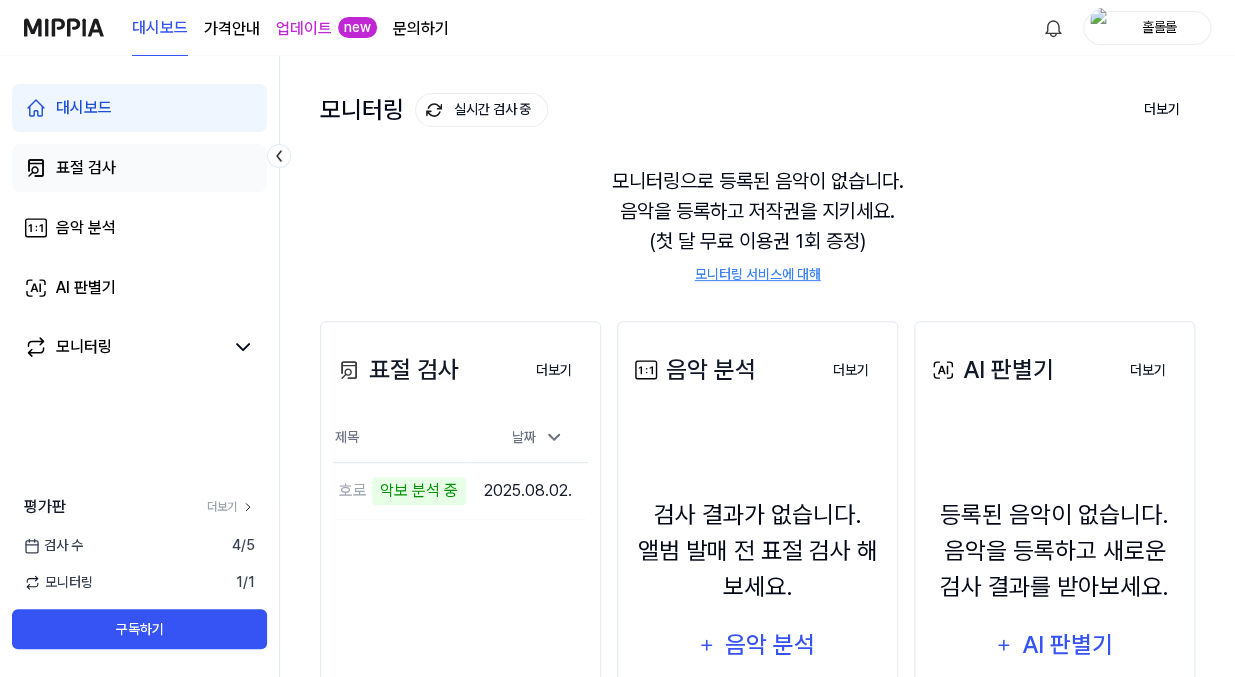 click on "표절 검사" at bounding box center (86, 168) 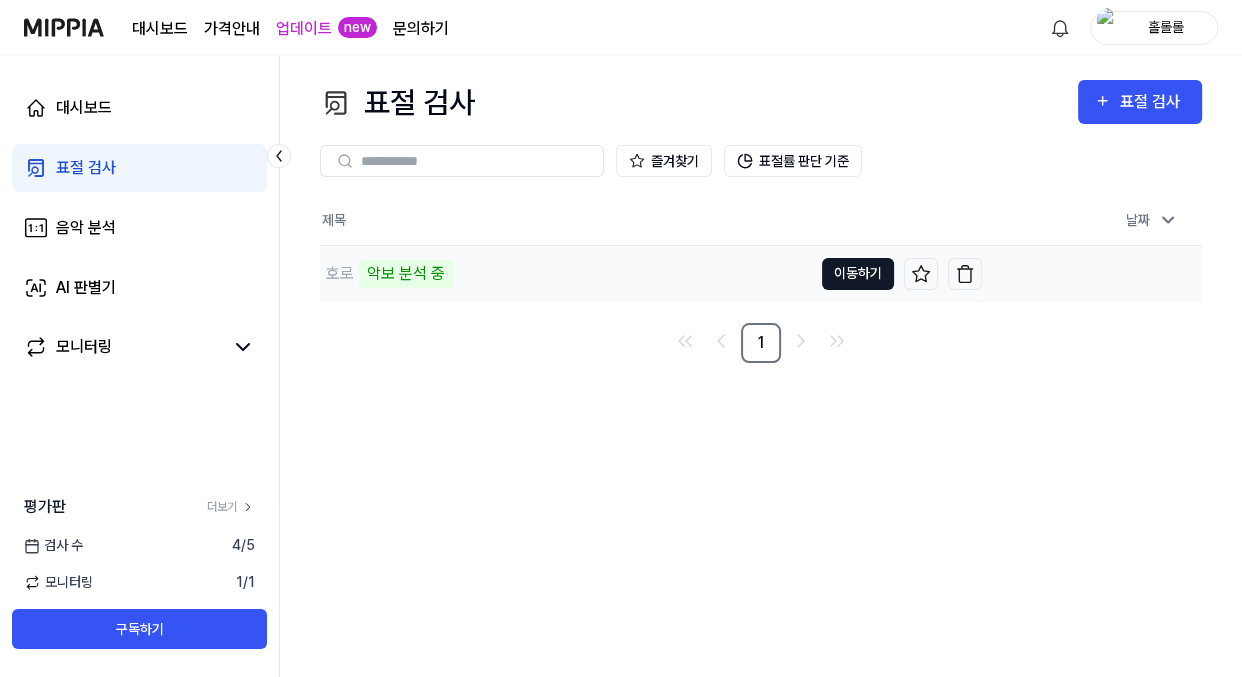 click on "이동하기" at bounding box center (858, 274) 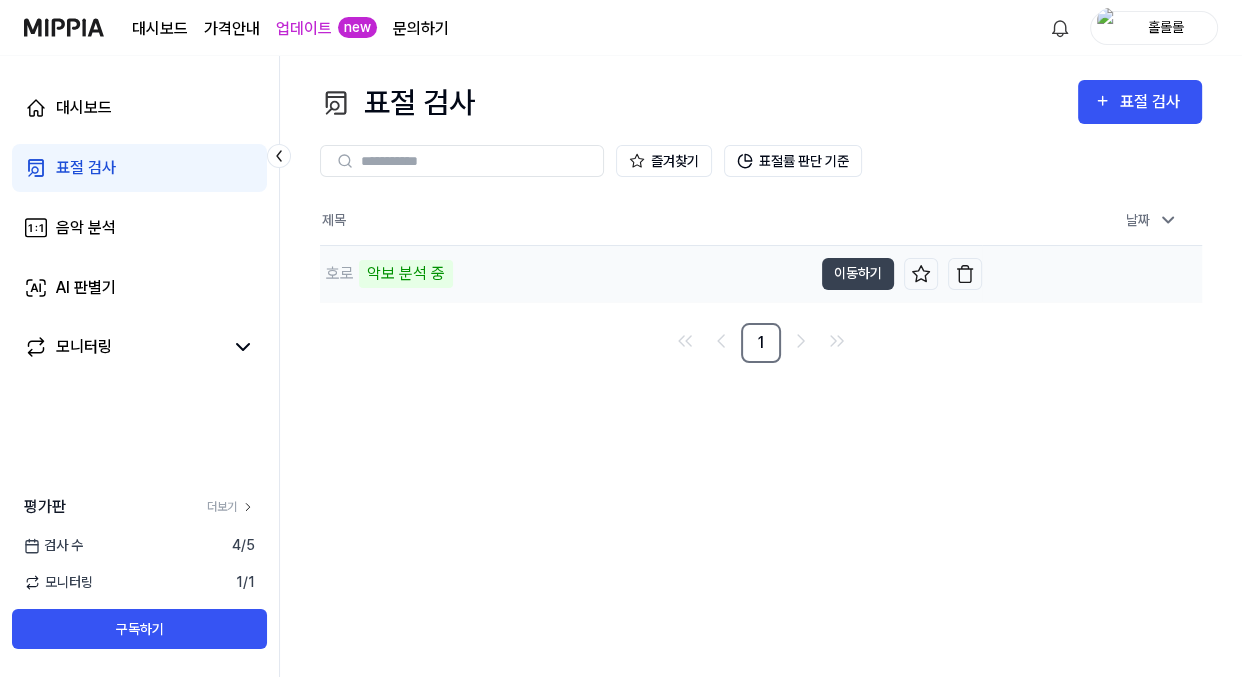 click on "호로 악보 분석 중" at bounding box center [566, 274] 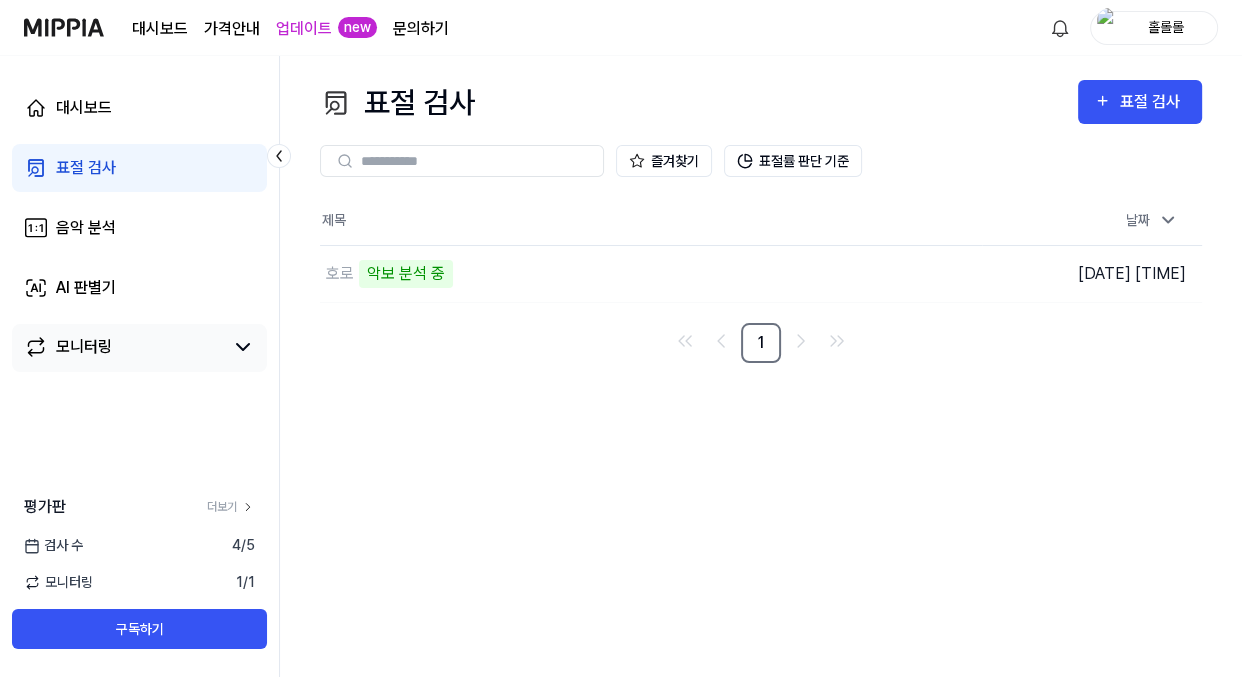 click on "모니터링" at bounding box center (139, 347) 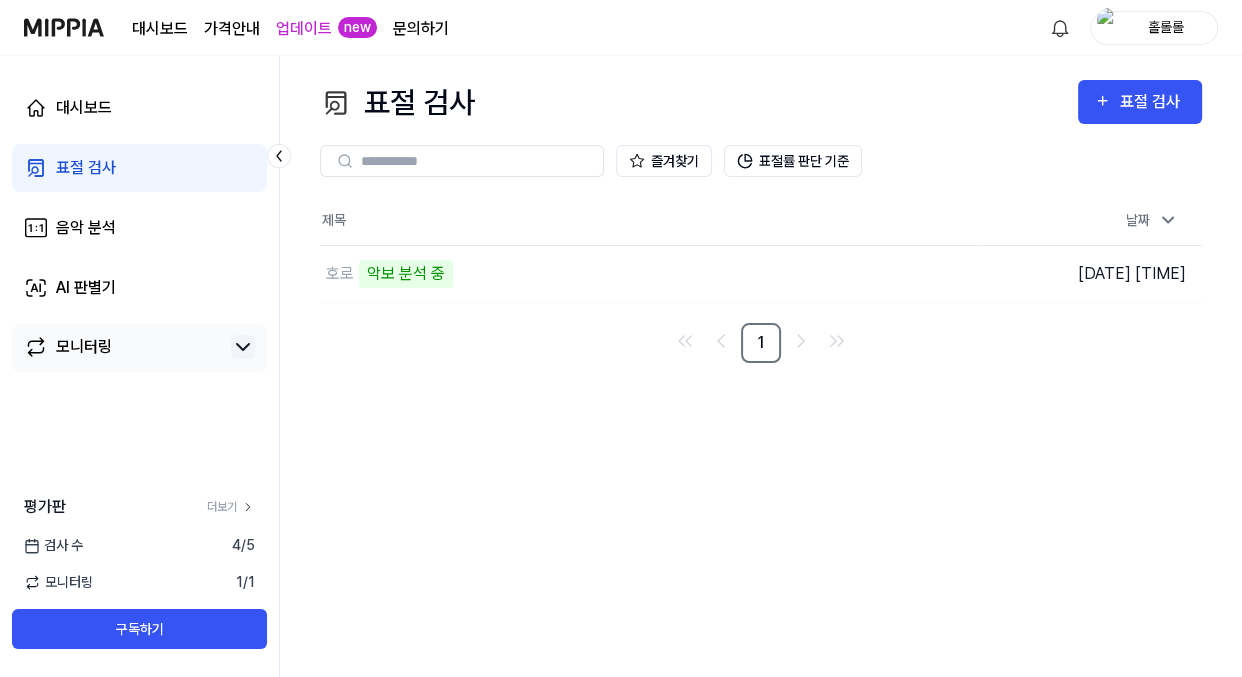 click 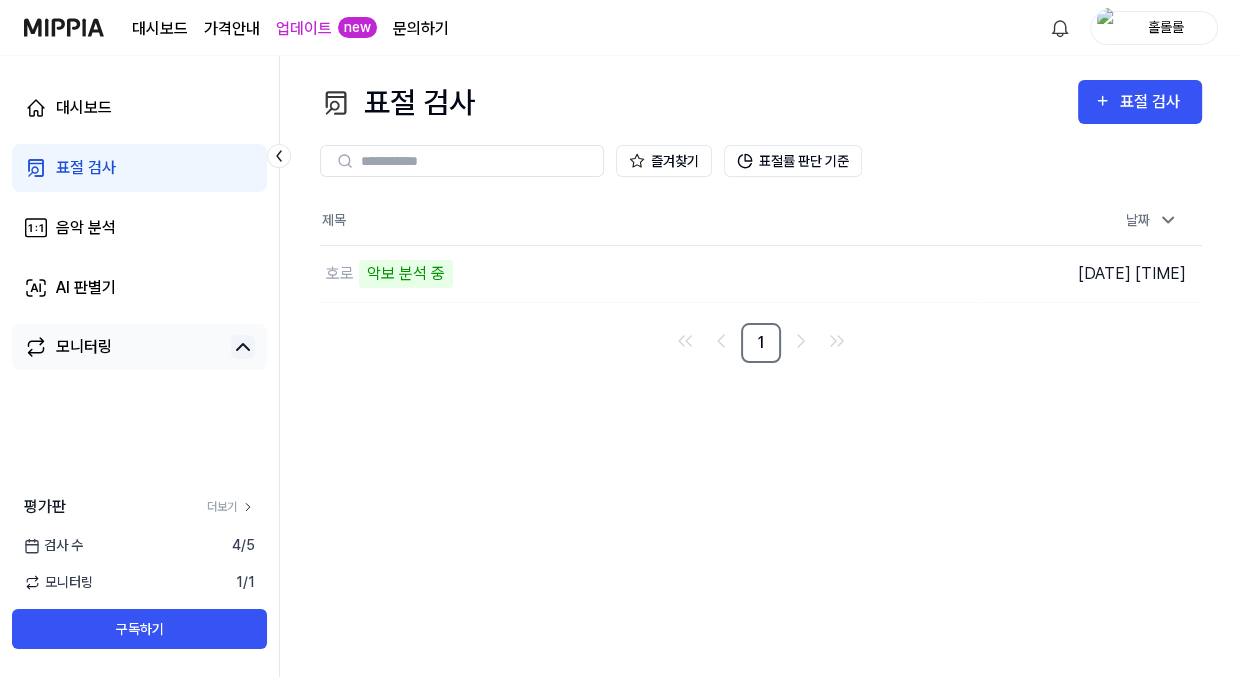click 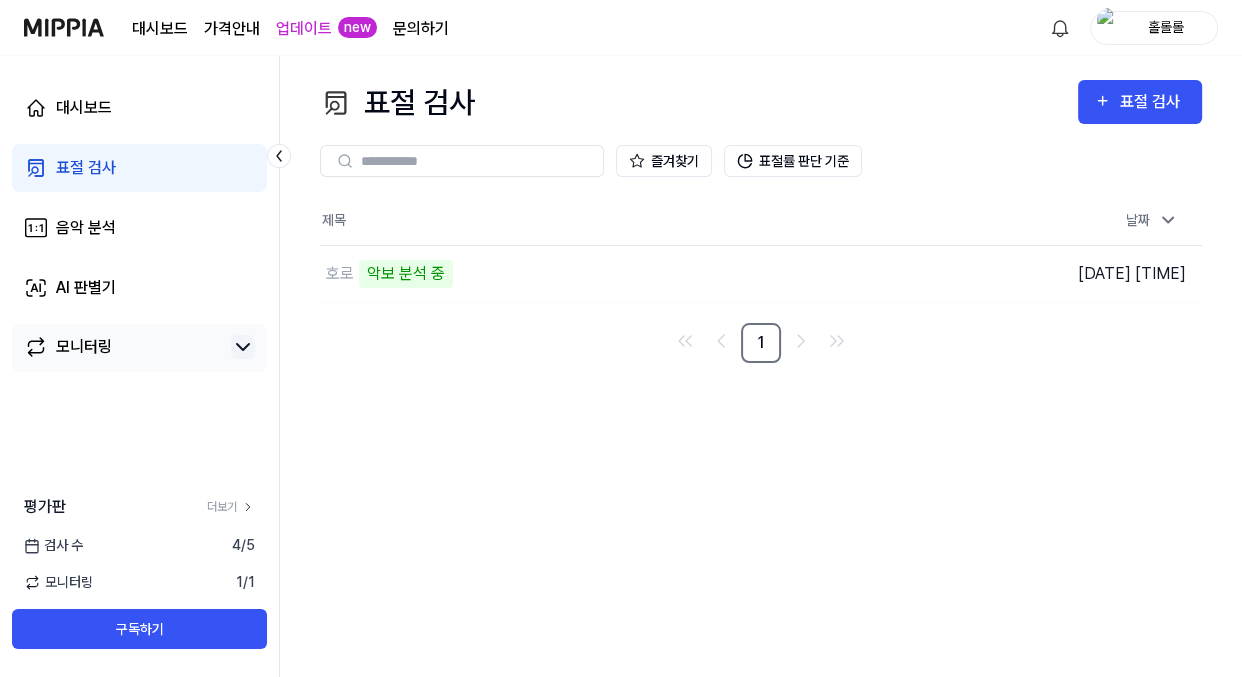 click on "모니터링" at bounding box center (123, 347) 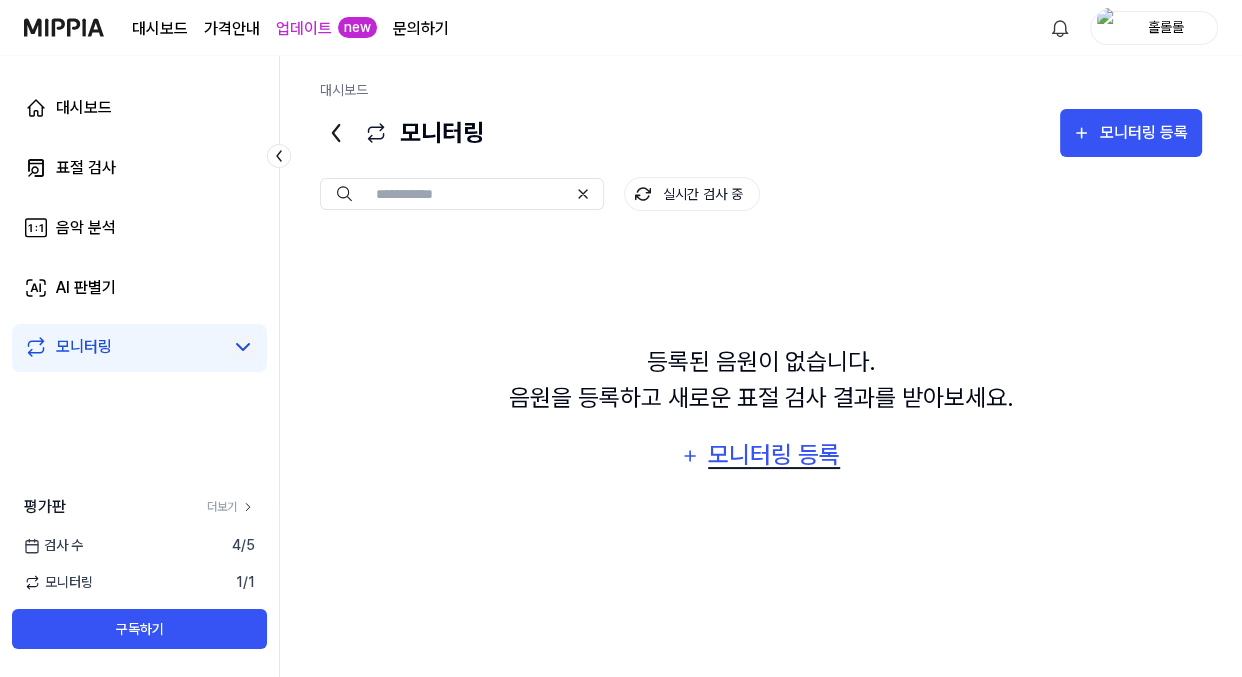click on "모니터링 등록" at bounding box center (774, 455) 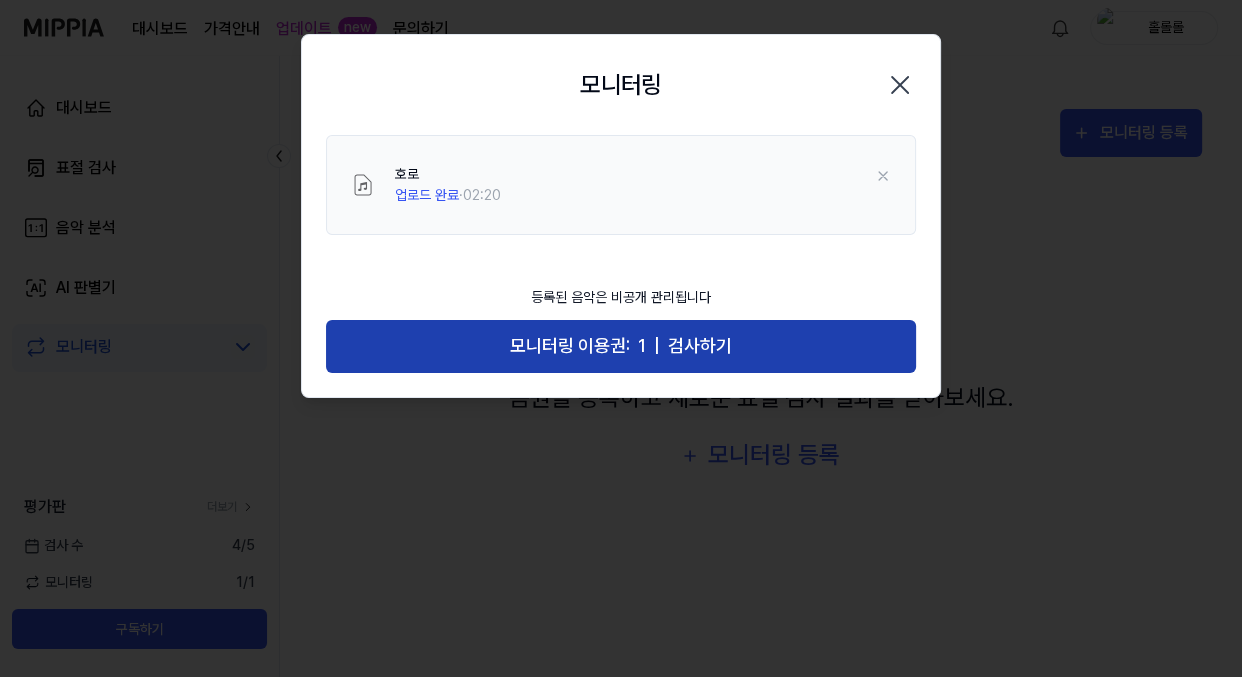 click on "모니터링 이용권:  1 | 검사하기" at bounding box center (621, 346) 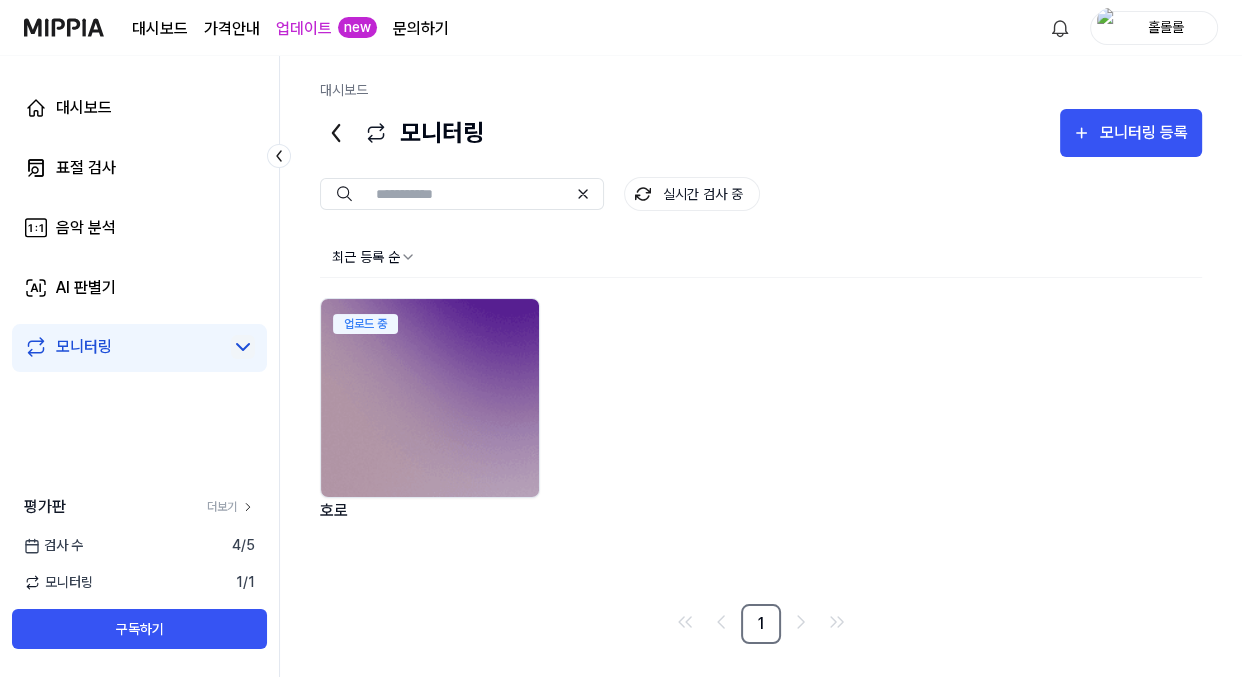 drag, startPoint x: 426, startPoint y: 422, endPoint x: 331, endPoint y: 520, distance: 136.4881 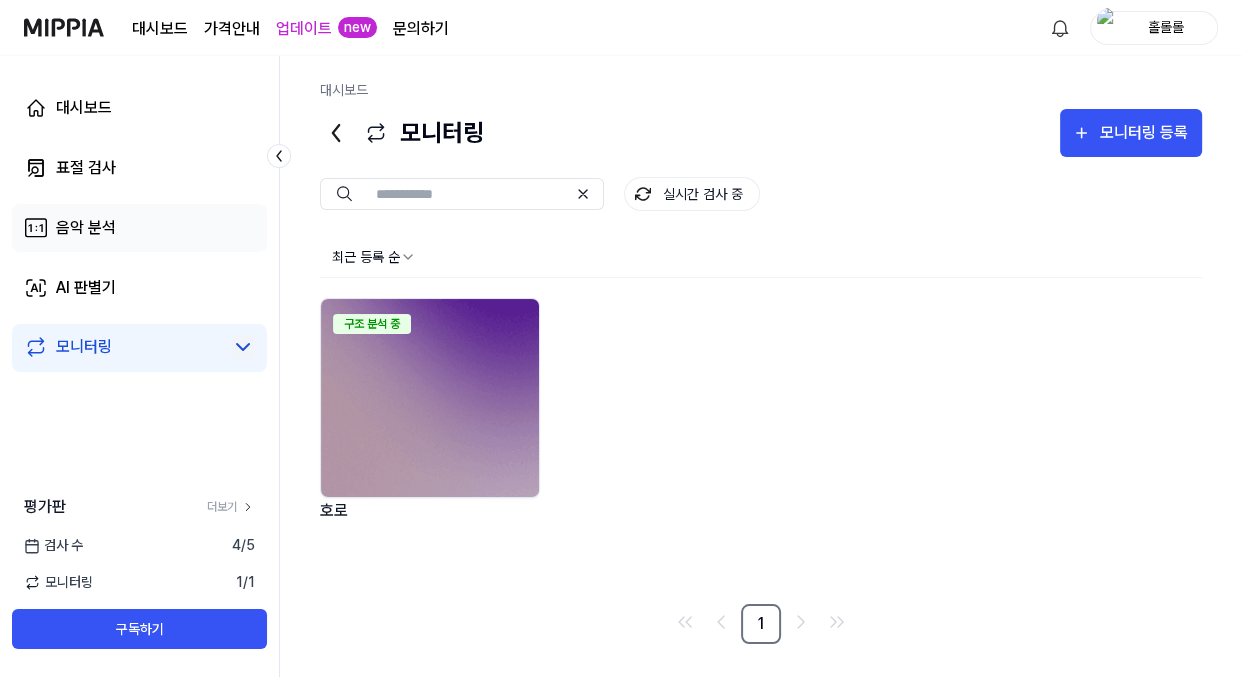 click on "음악 분석" at bounding box center (139, 228) 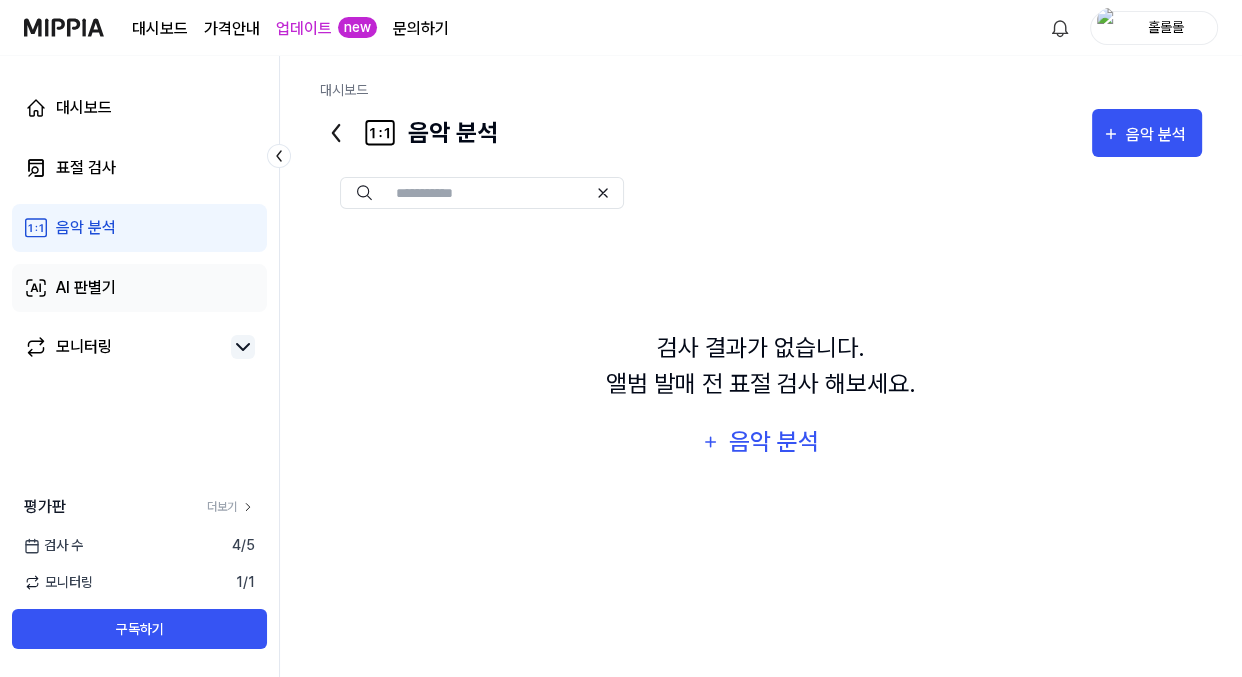 click on "AI 판별기" at bounding box center (86, 288) 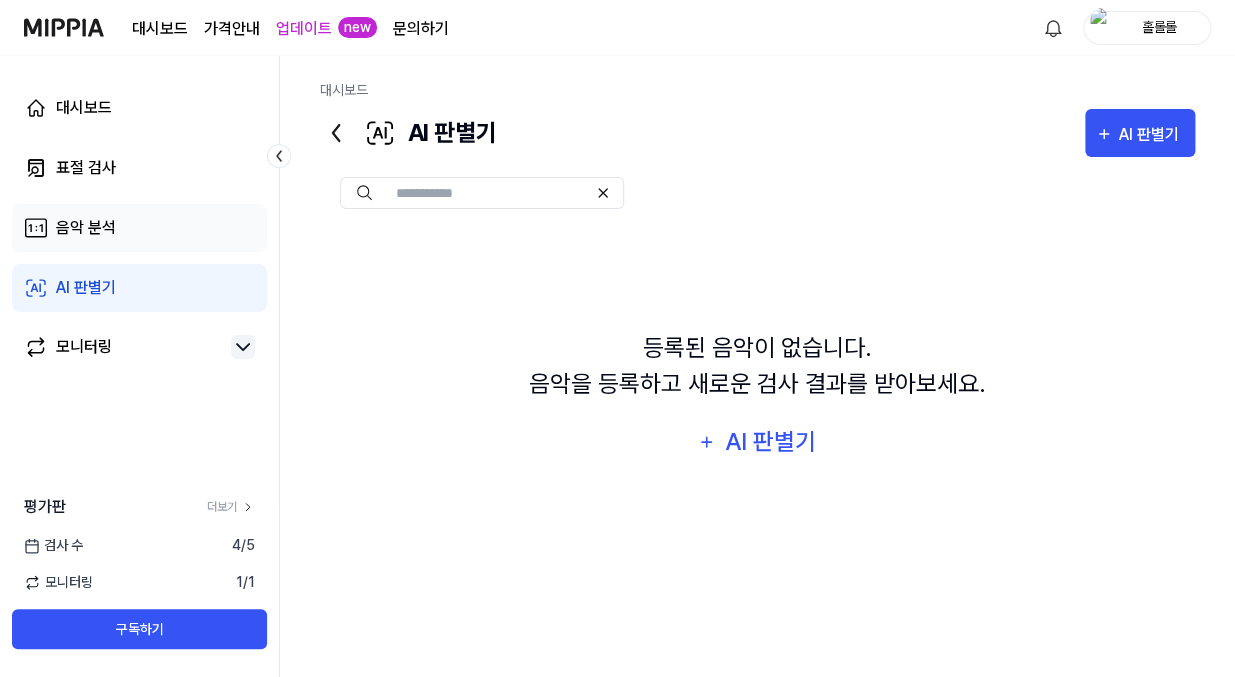 click on "음악 분석" at bounding box center (86, 228) 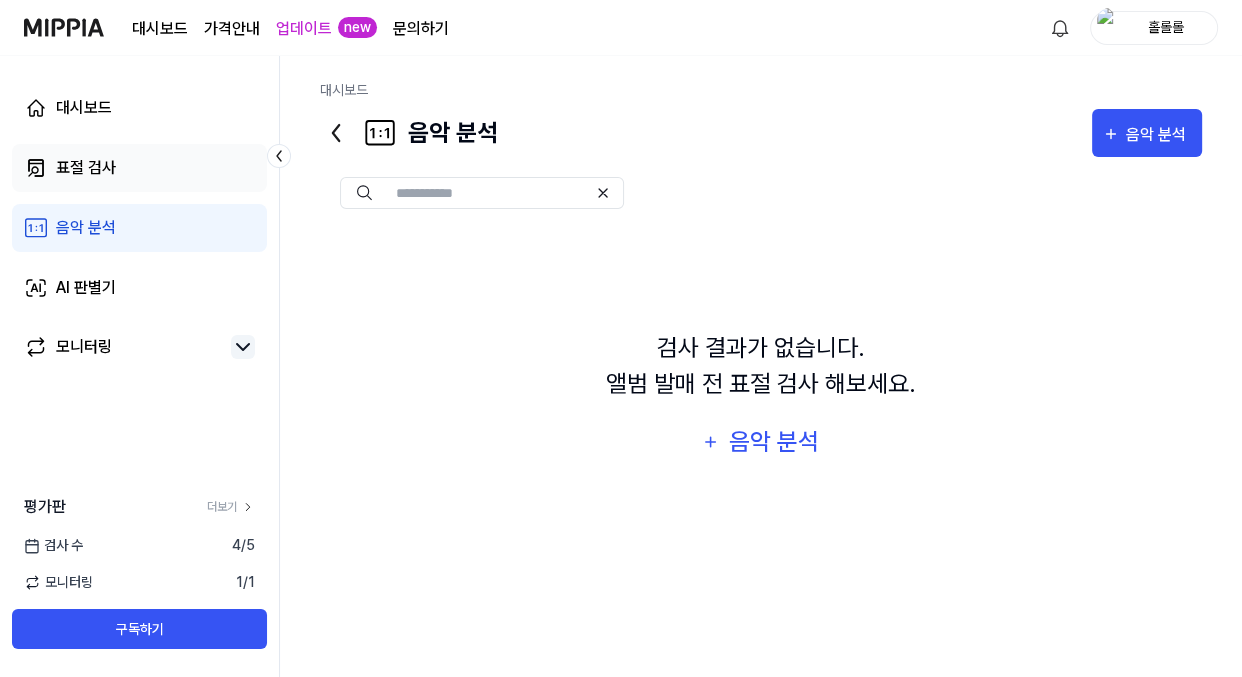 click on "표절 검사" at bounding box center [86, 168] 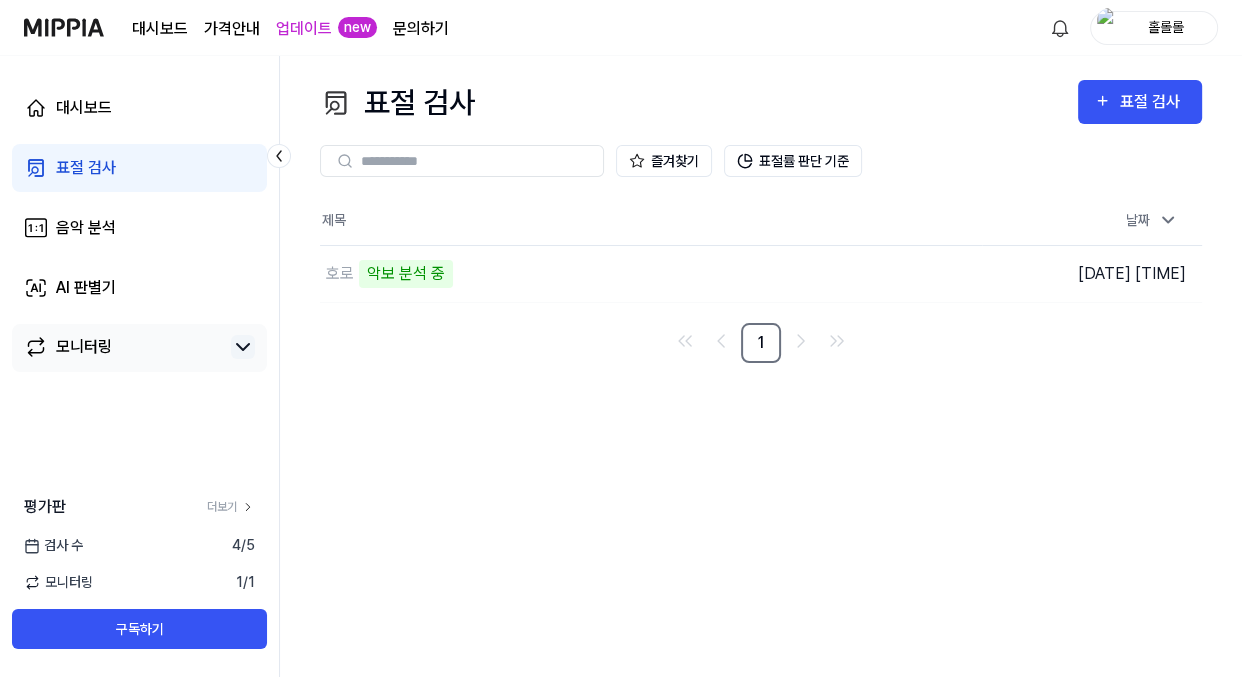 click on "모니터링" at bounding box center (123, 347) 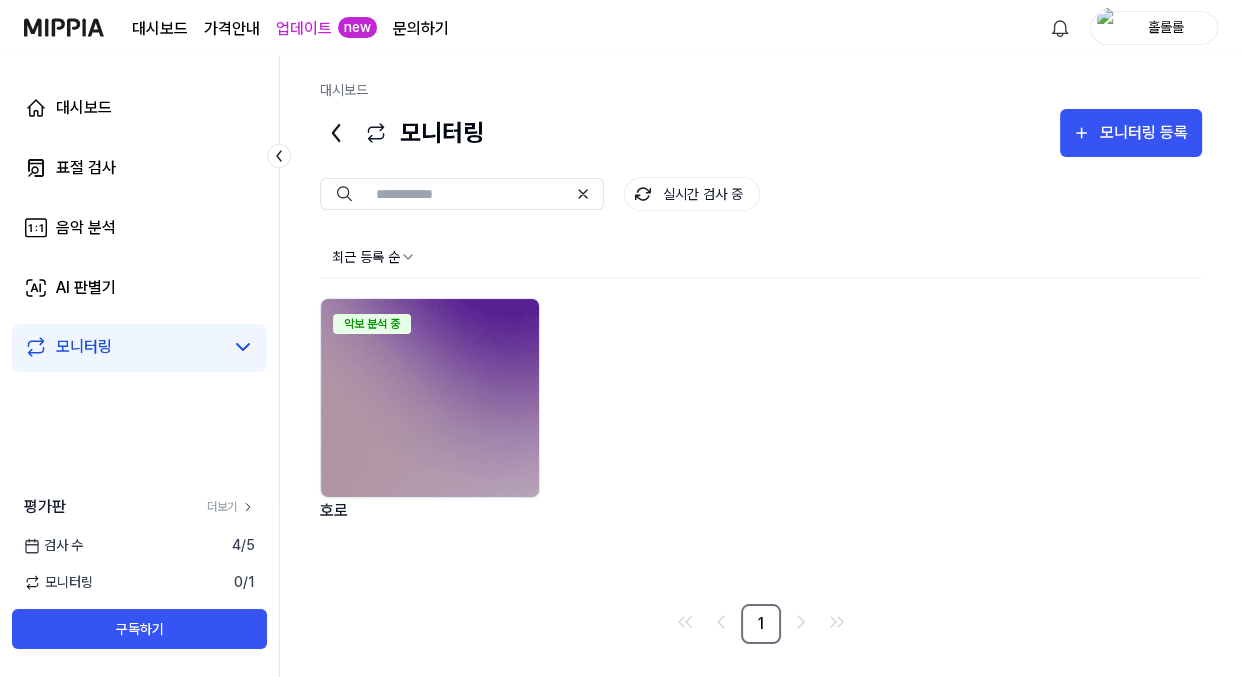 click on "실시간 검사 중 최근 등록 순 악보 분석 중 호로 1" at bounding box center (761, 359) 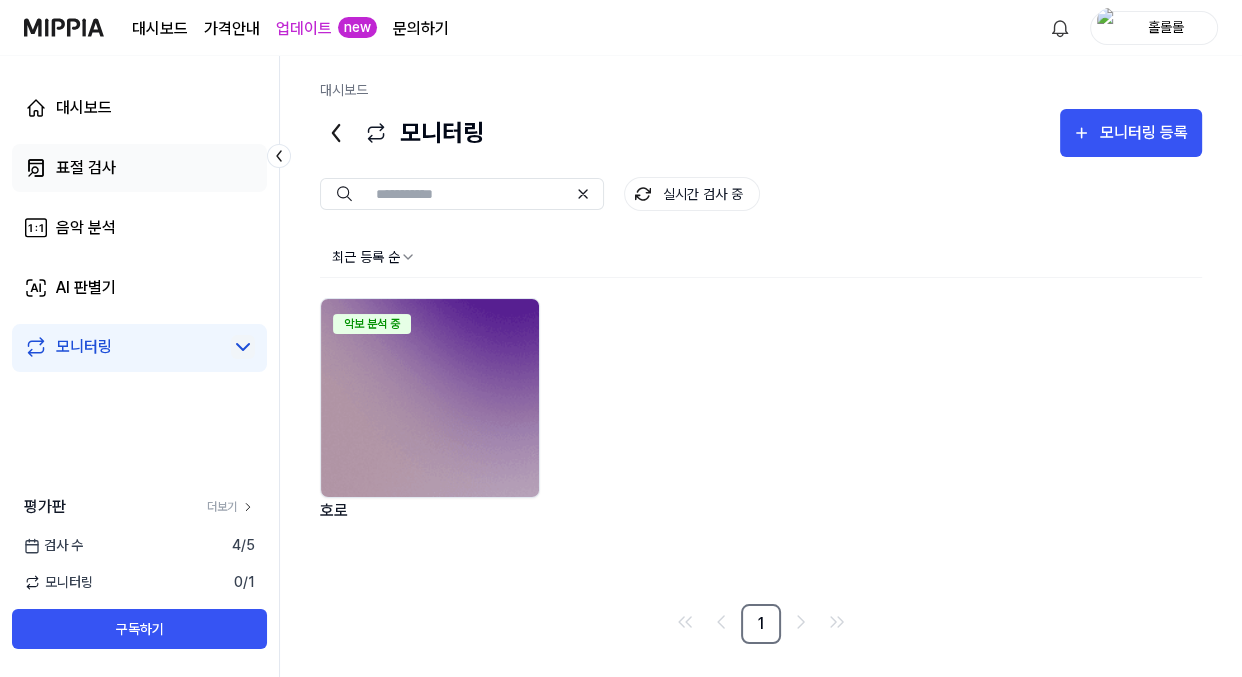 click on "표절 검사" at bounding box center (139, 168) 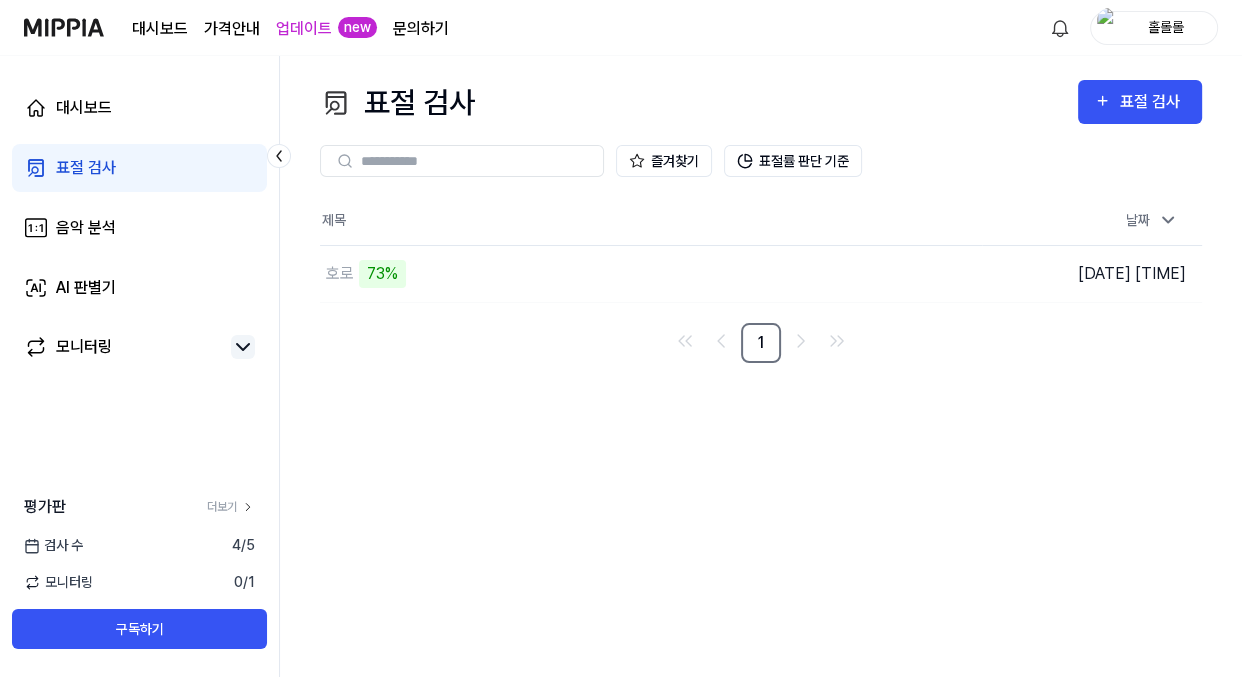 click on "표절 검사 표절 검사 표절 검사 음악 분석 AI 판별기 즐겨찾기 표절률 판단 기준 제목 날짜 호로 73% 이동하기 [DATE] [TIME] 1" at bounding box center [761, 366] 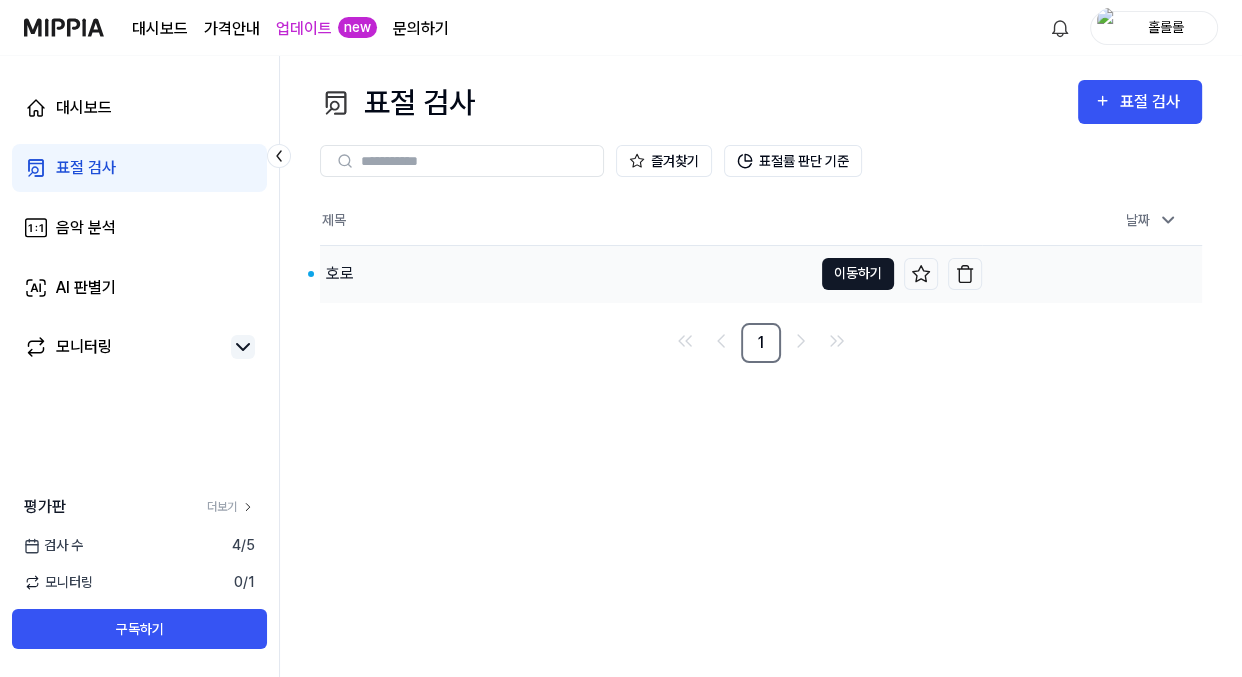 click on "이동하기" at bounding box center [858, 274] 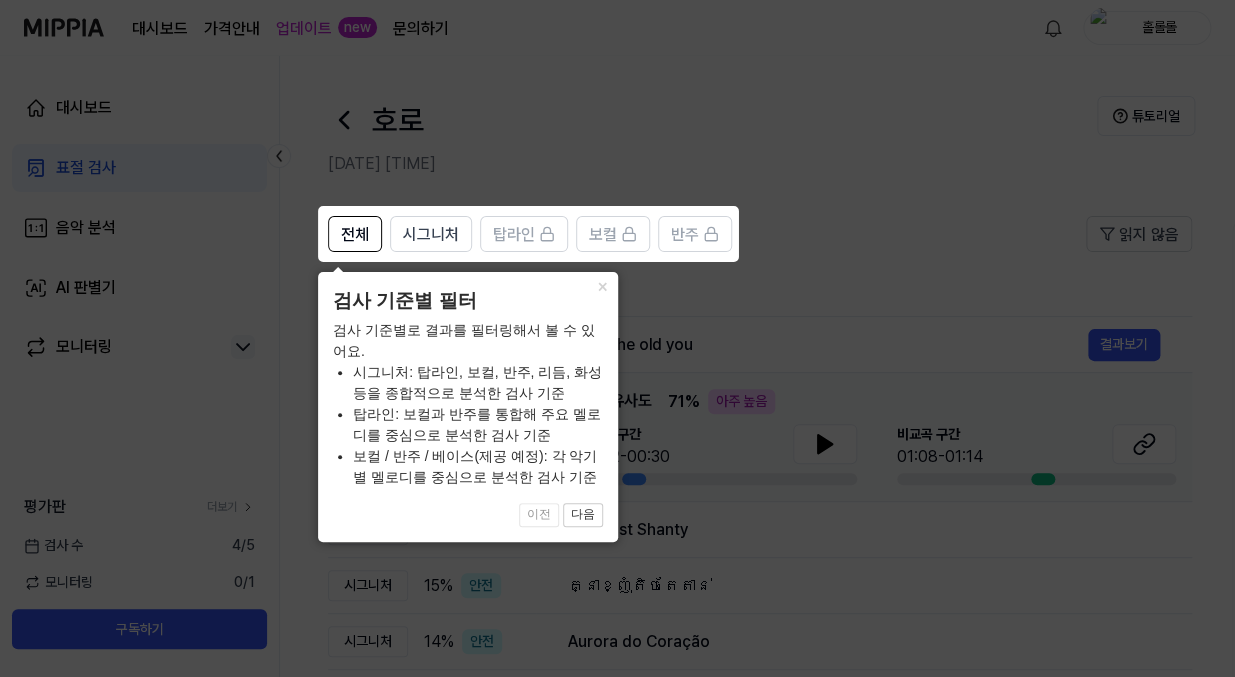 click on "×" at bounding box center (602, 286) 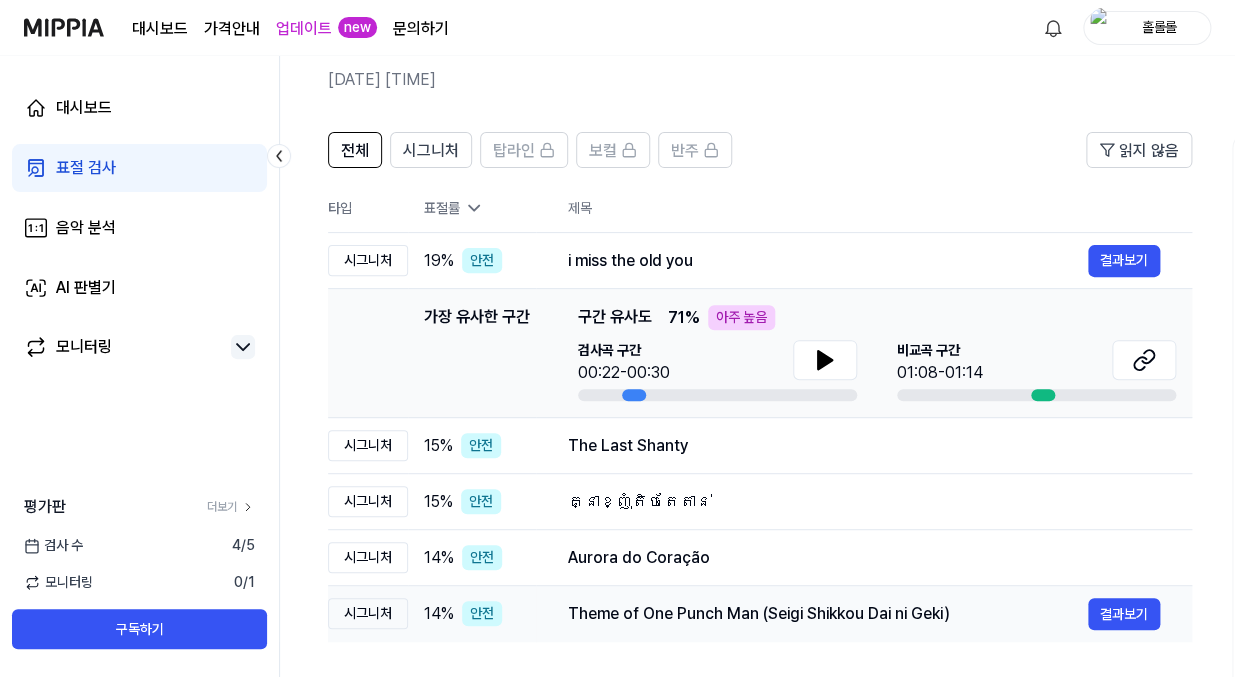 scroll, scrollTop: 58, scrollLeft: 0, axis: vertical 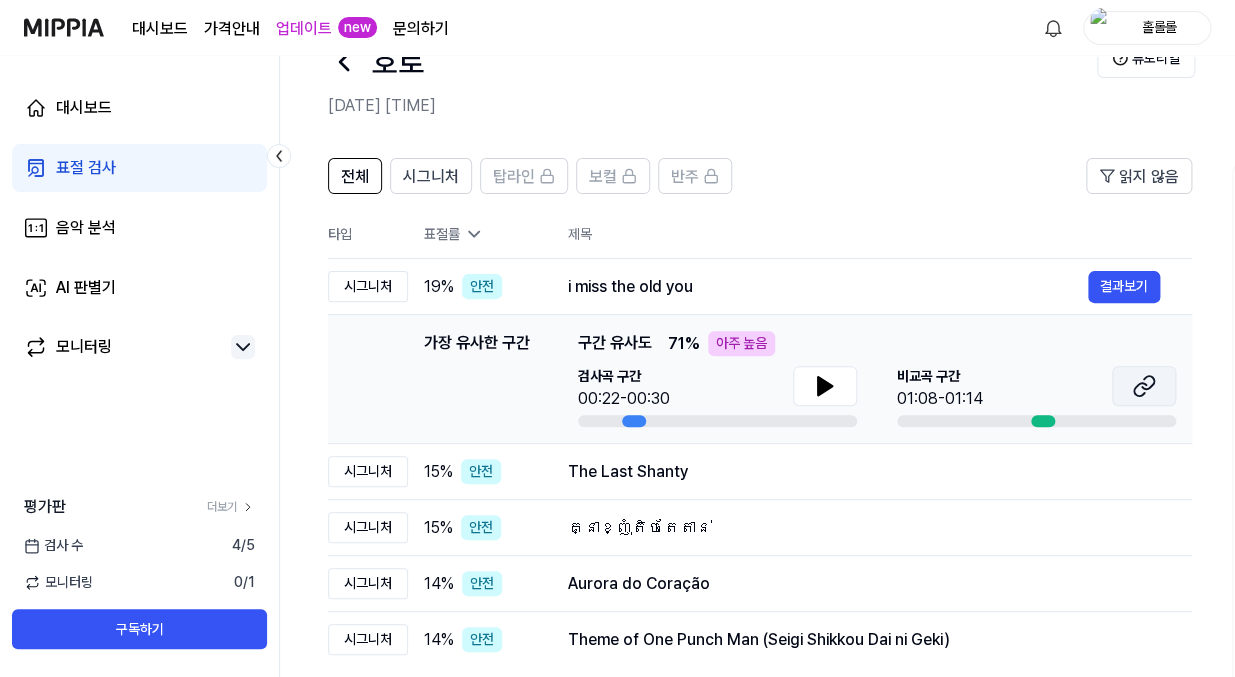 click 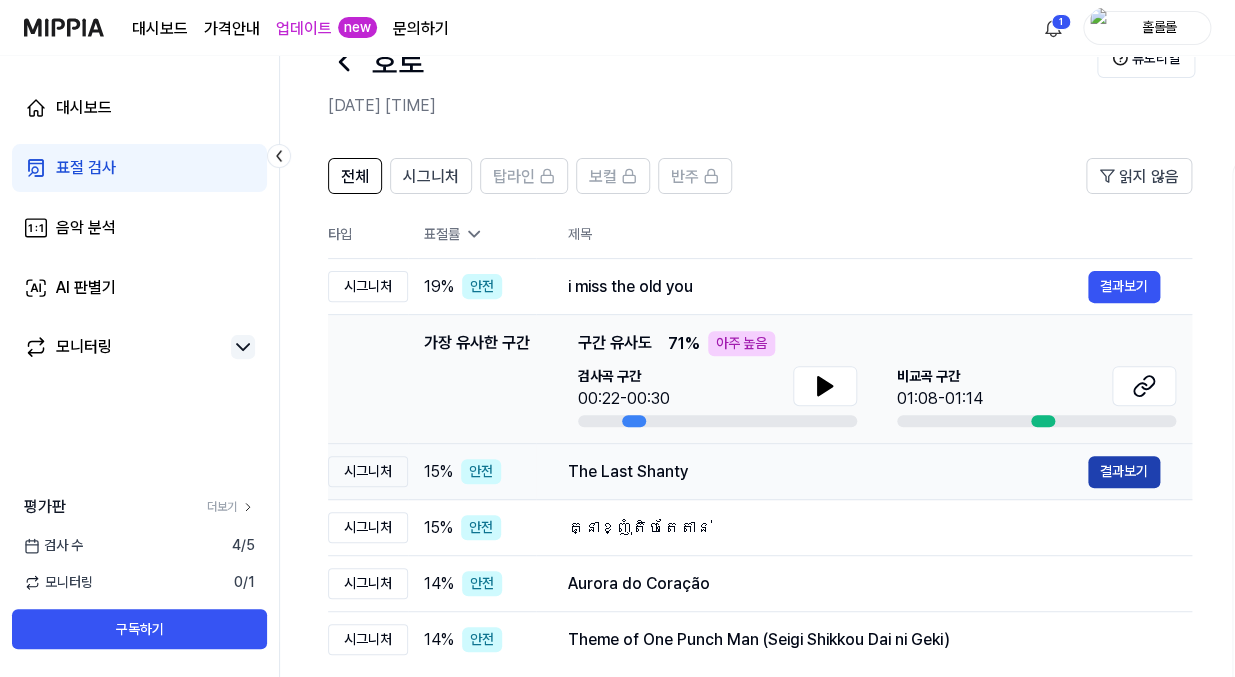 click on "결과보기" at bounding box center [1124, 472] 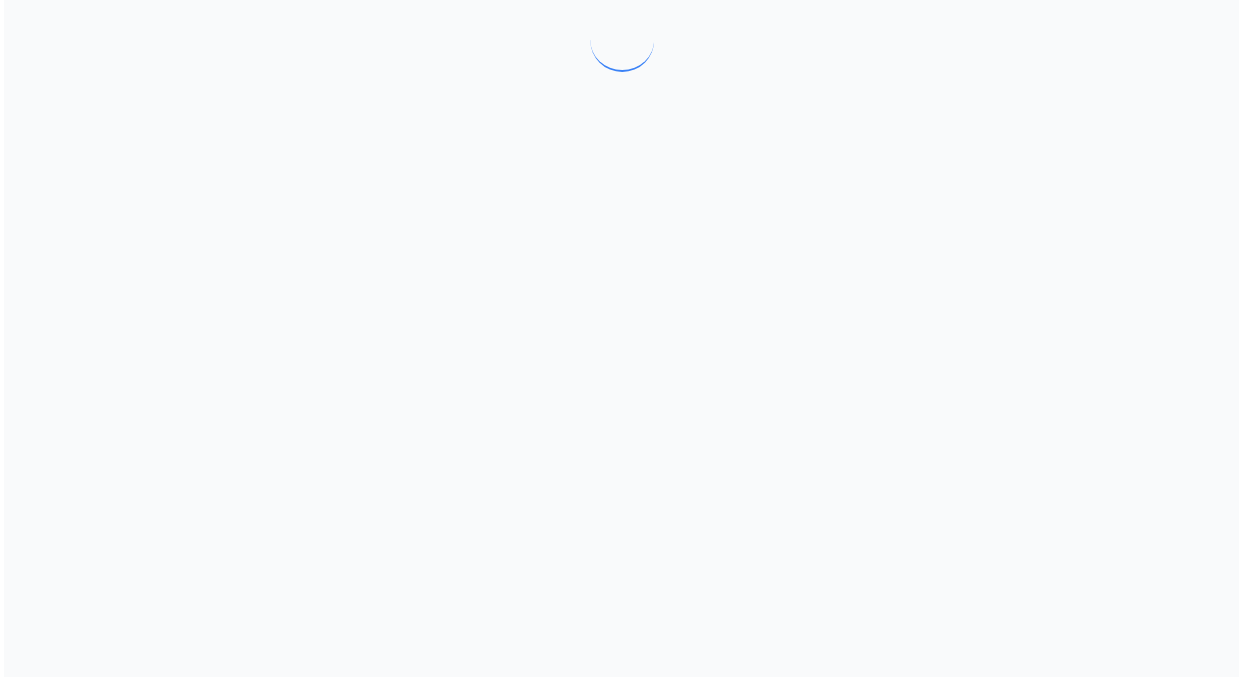 scroll, scrollTop: 0, scrollLeft: 0, axis: both 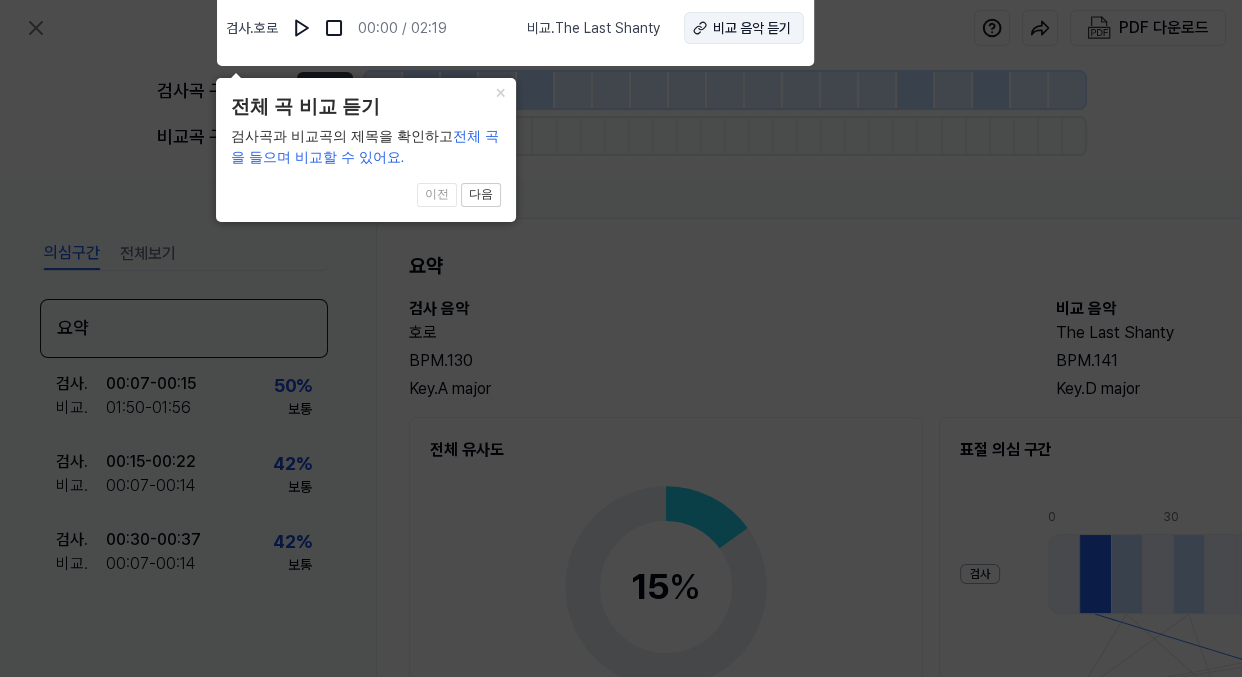 click on "비교 음악 듣기" at bounding box center (752, 28) 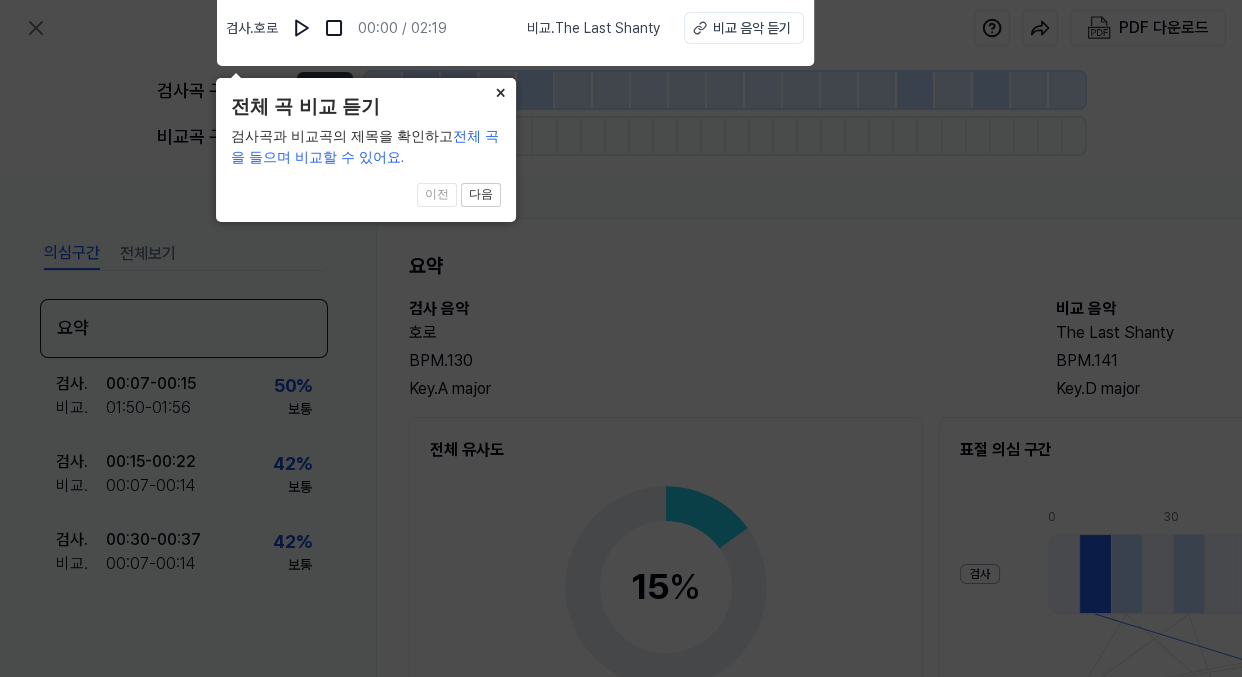 click on "×" at bounding box center [500, 92] 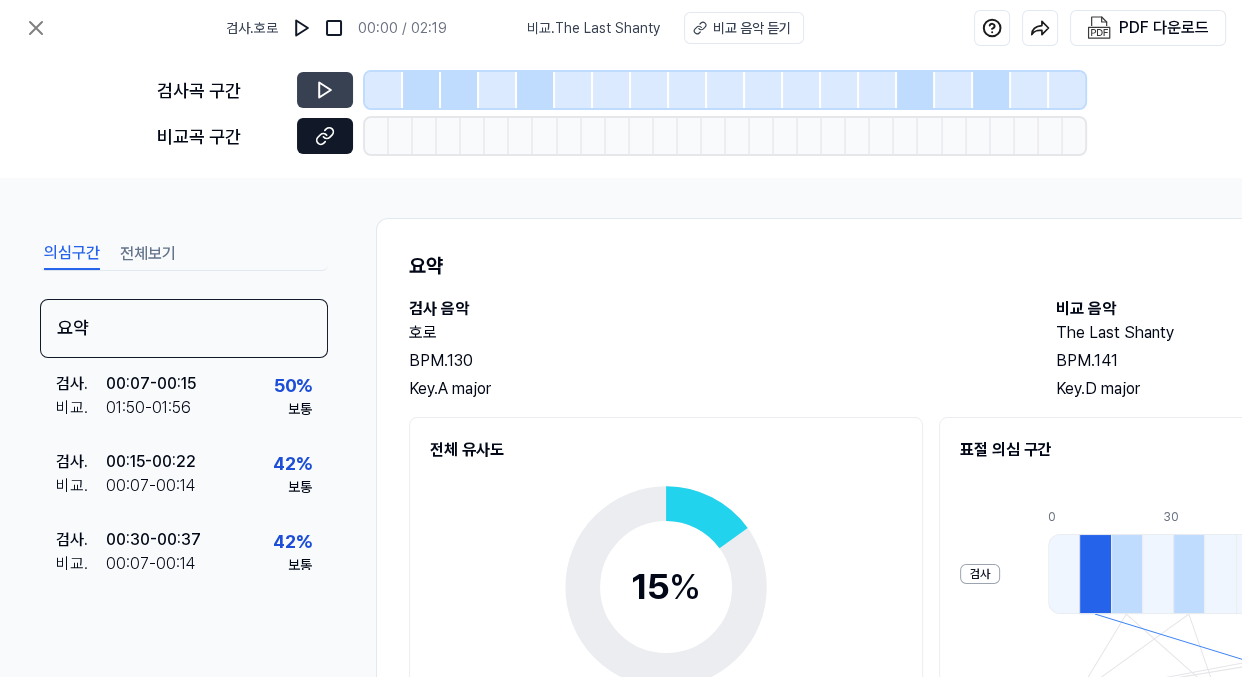 click 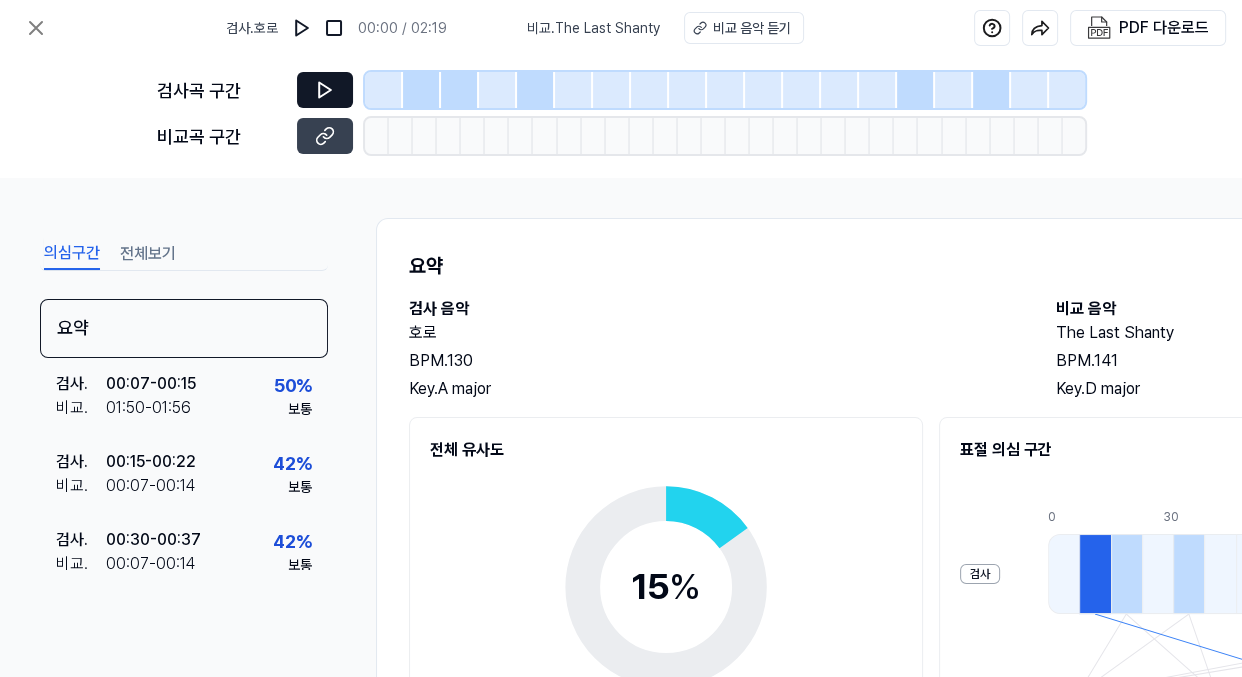 click 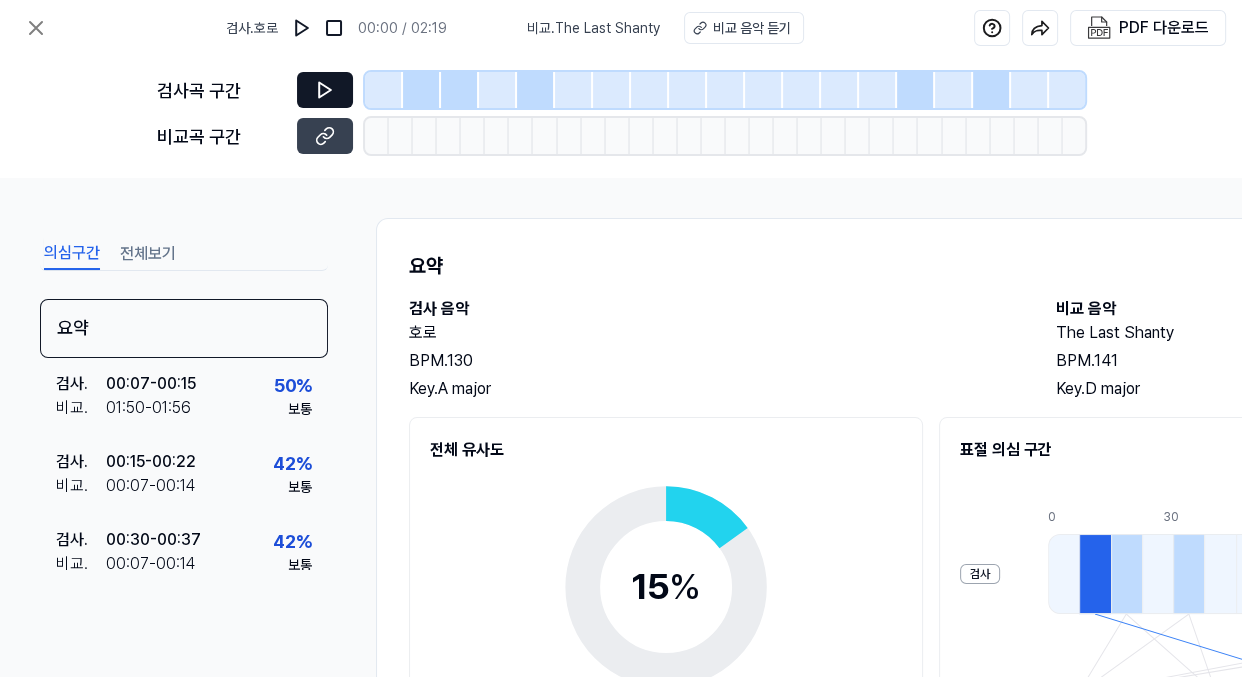 click at bounding box center [325, 90] 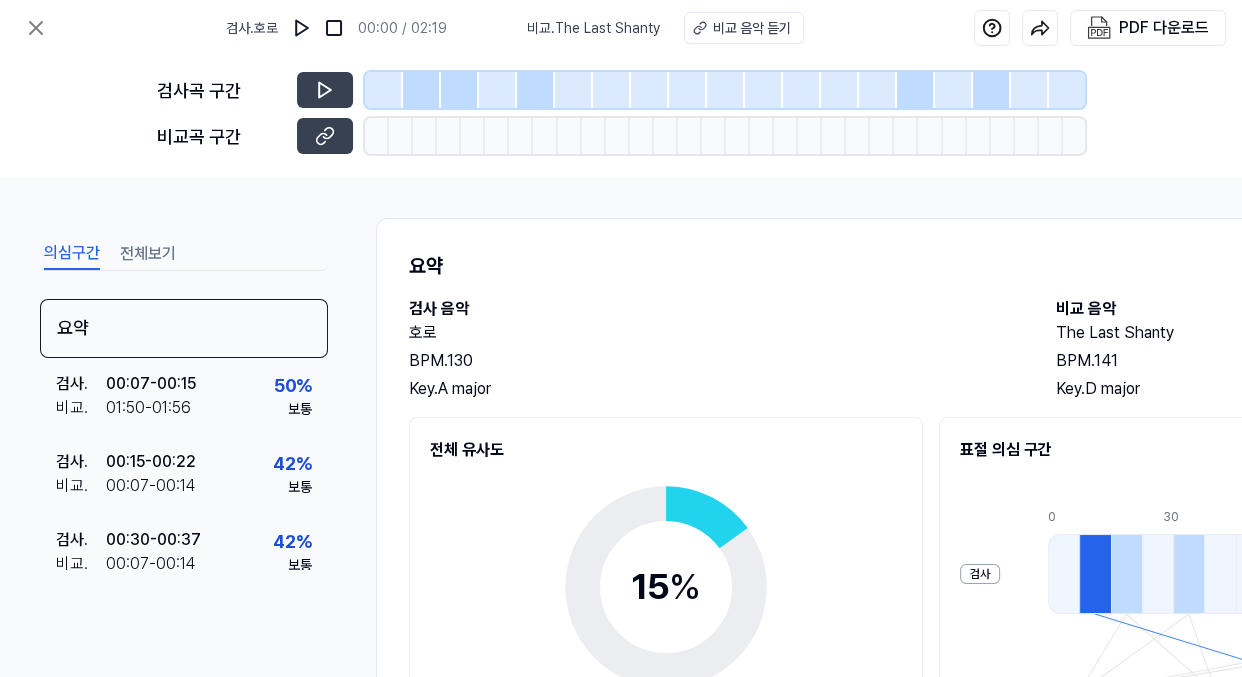scroll, scrollTop: 363, scrollLeft: 0, axis: vertical 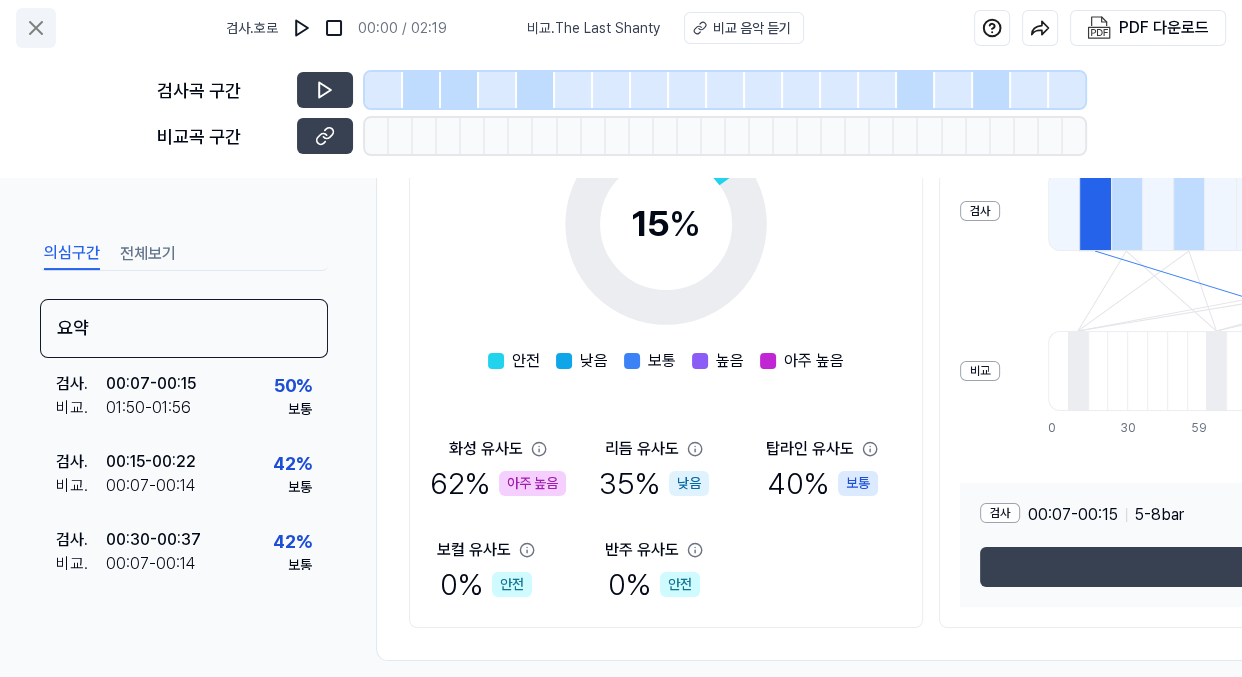 click 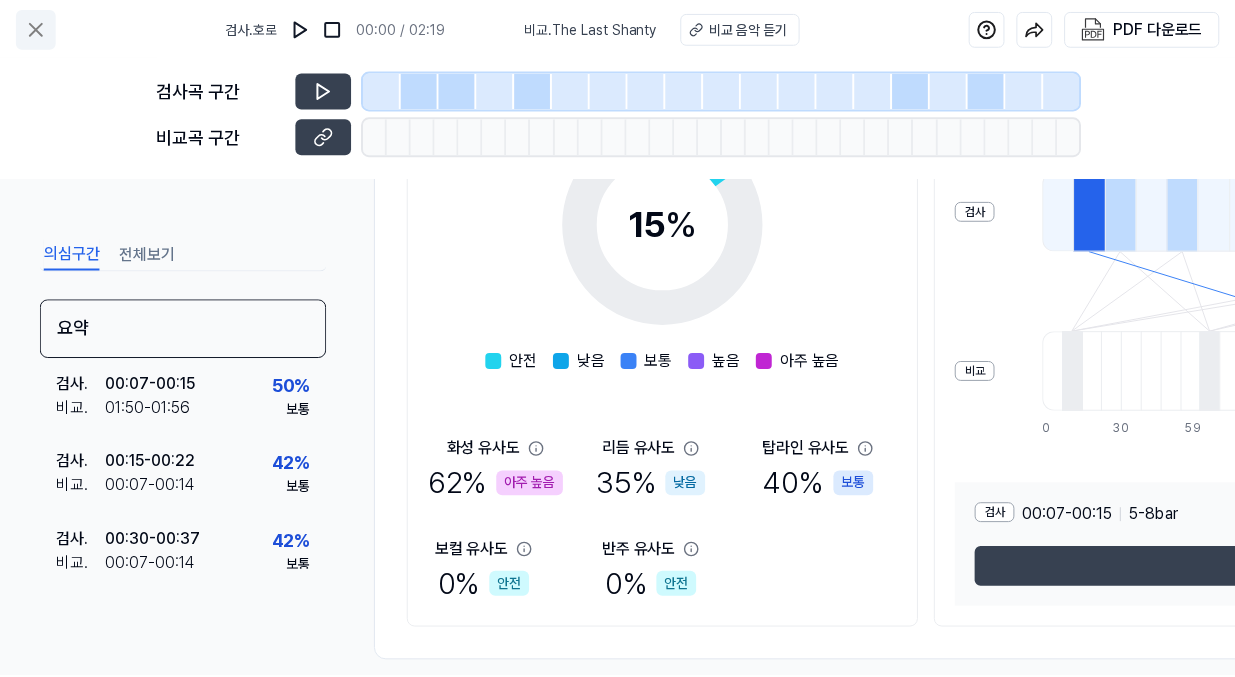 scroll, scrollTop: 58, scrollLeft: 0, axis: vertical 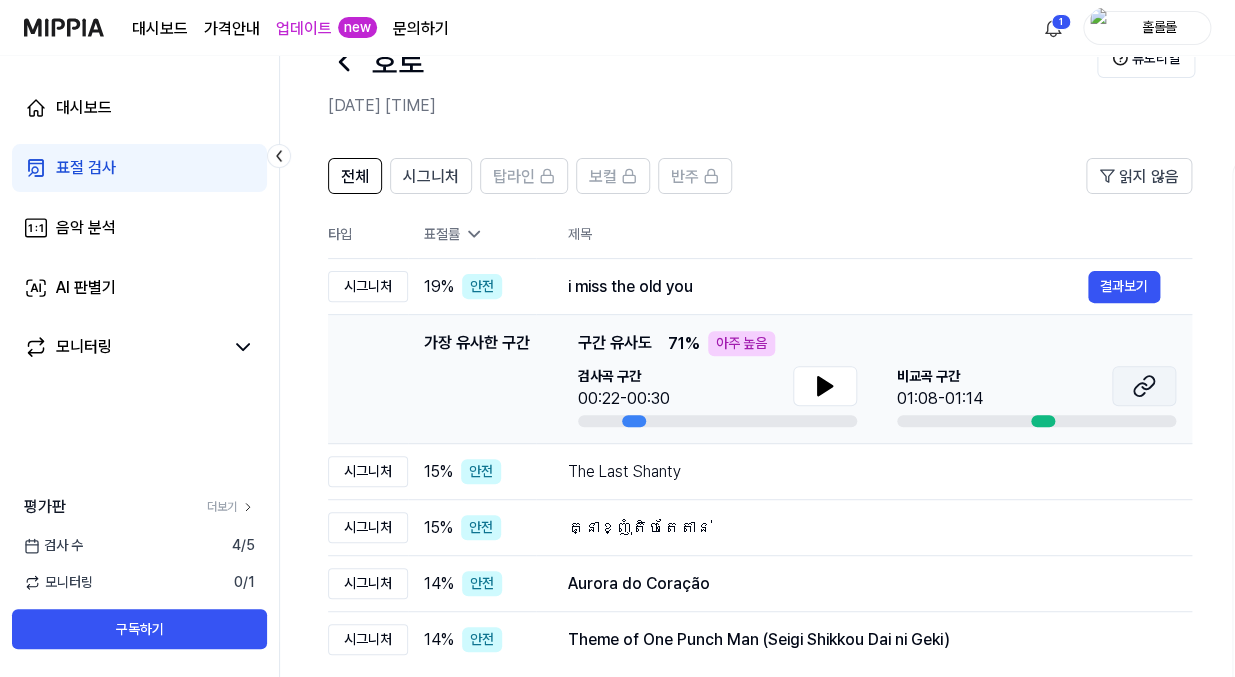 click 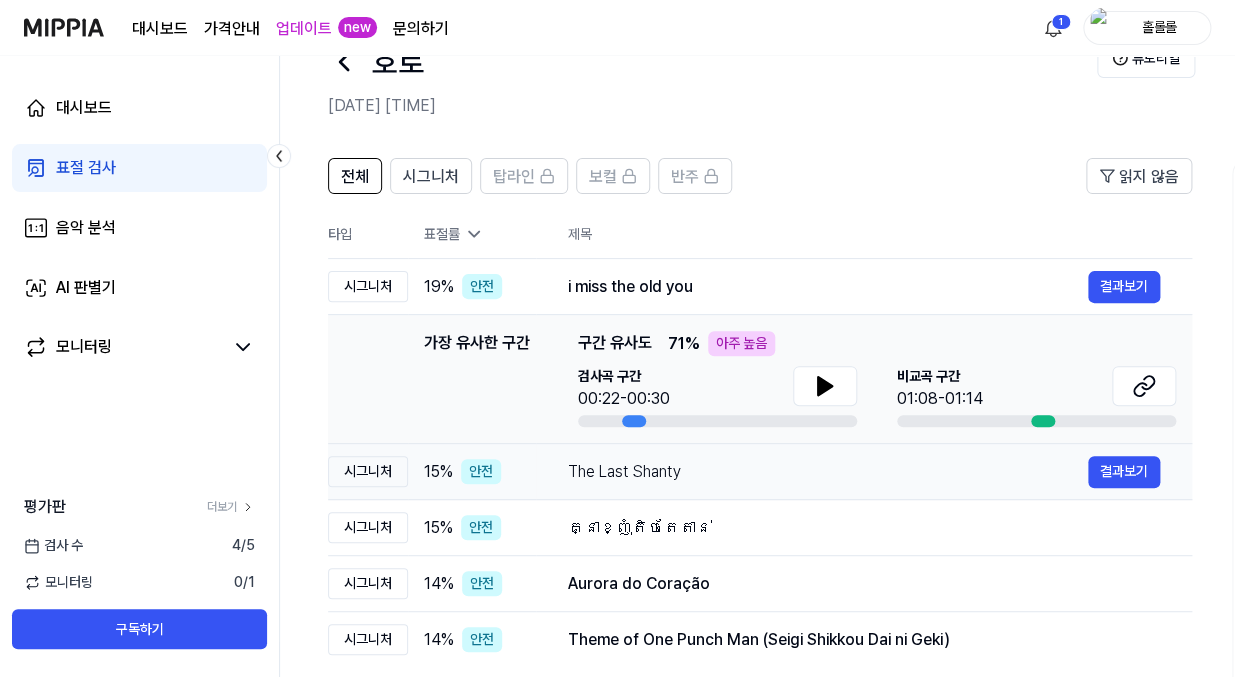 click on "The Last Shanty" at bounding box center (828, 472) 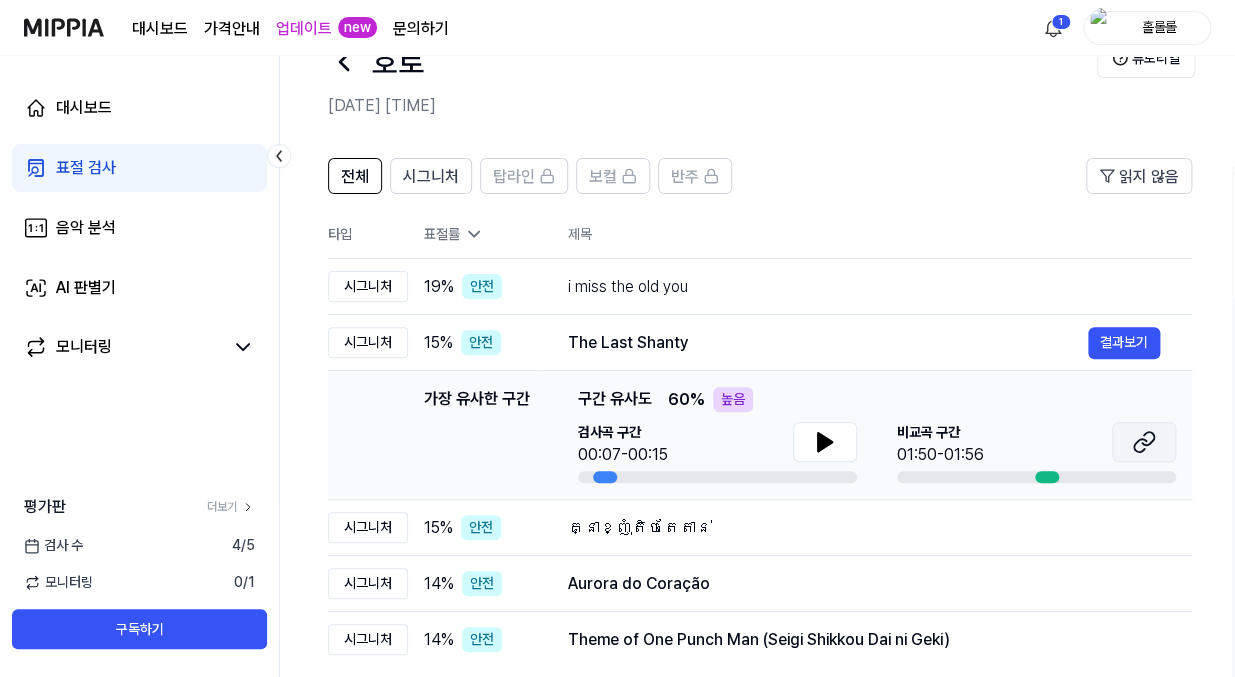 click 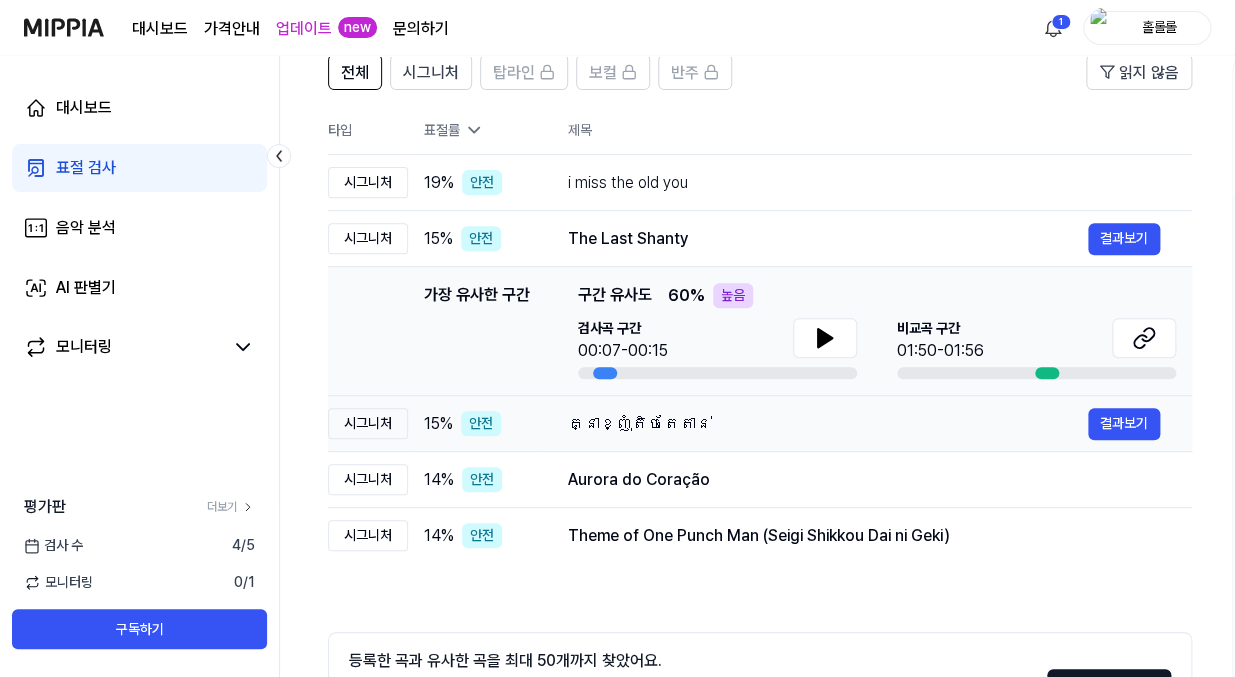 scroll, scrollTop: 240, scrollLeft: 0, axis: vertical 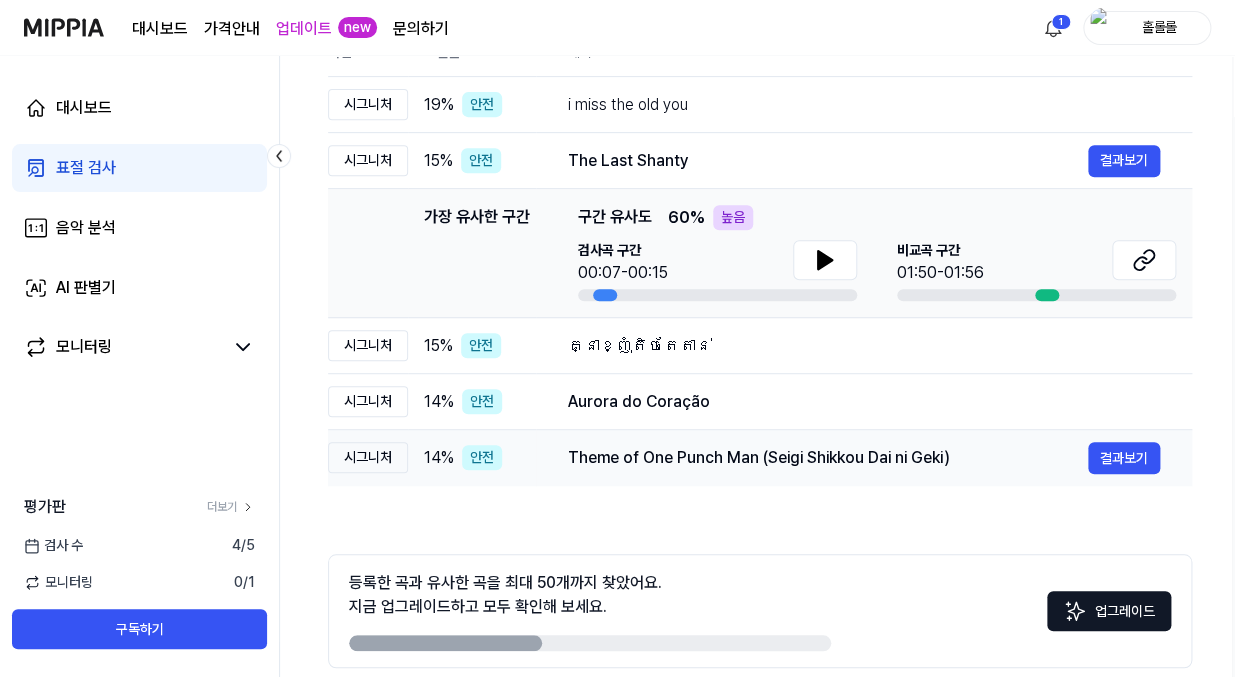 click on "Theme of One Punch Man (Seigi Shikkou Dai ni Geki)" at bounding box center [828, 458] 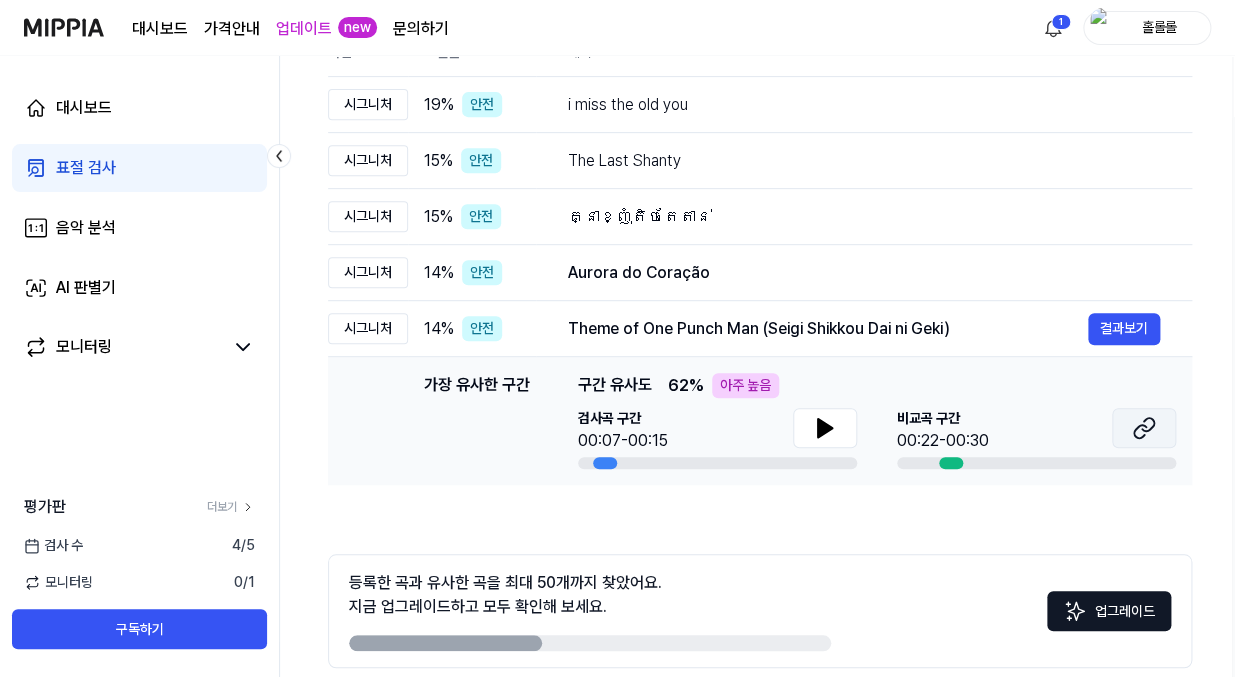 click 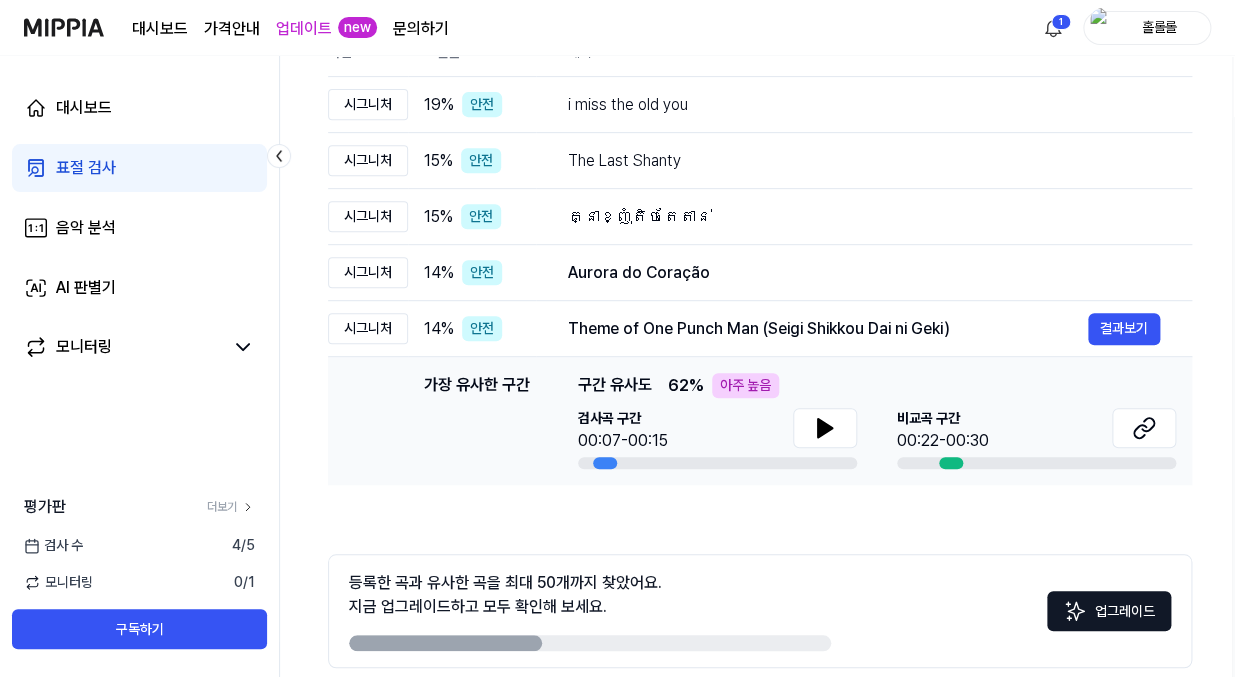 scroll, scrollTop: 330, scrollLeft: 0, axis: vertical 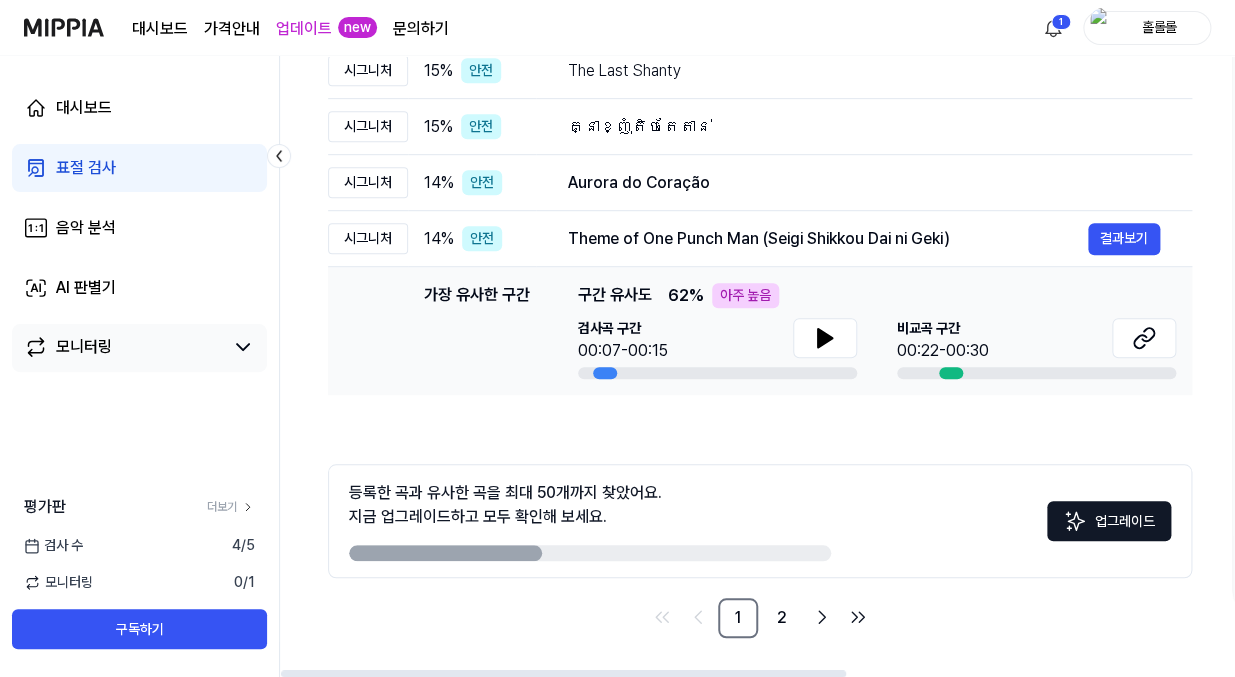 click on "모니터링" at bounding box center (123, 347) 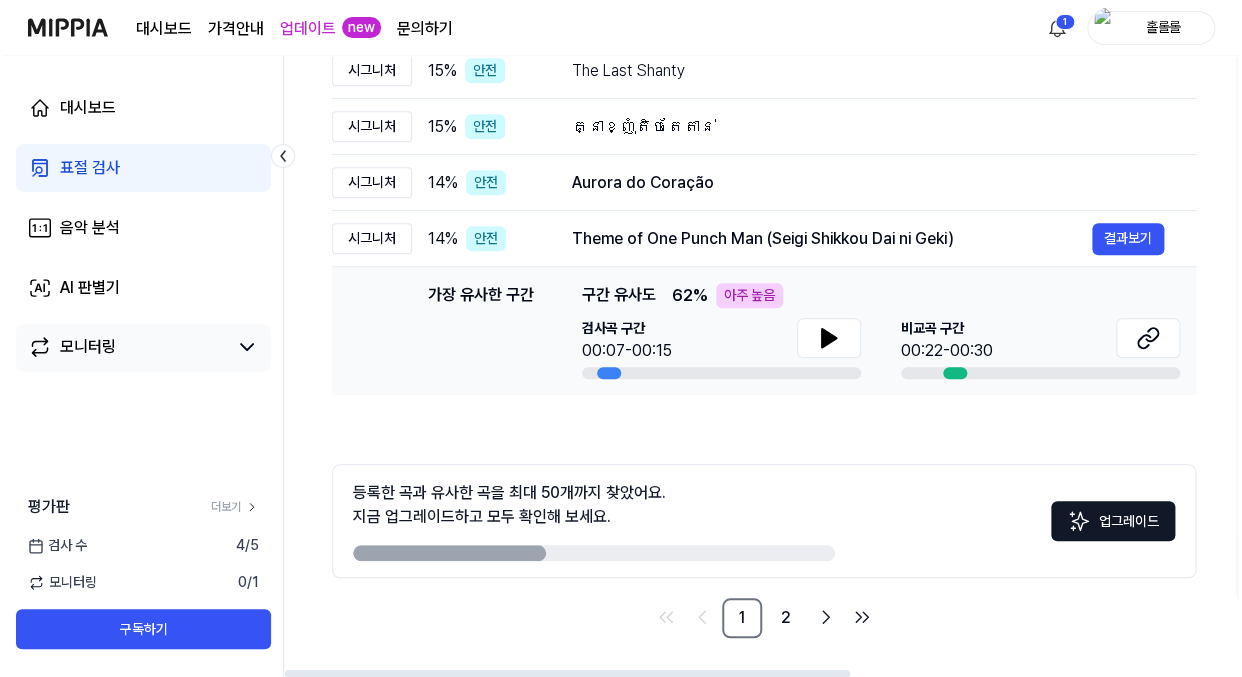 scroll, scrollTop: 0, scrollLeft: 0, axis: both 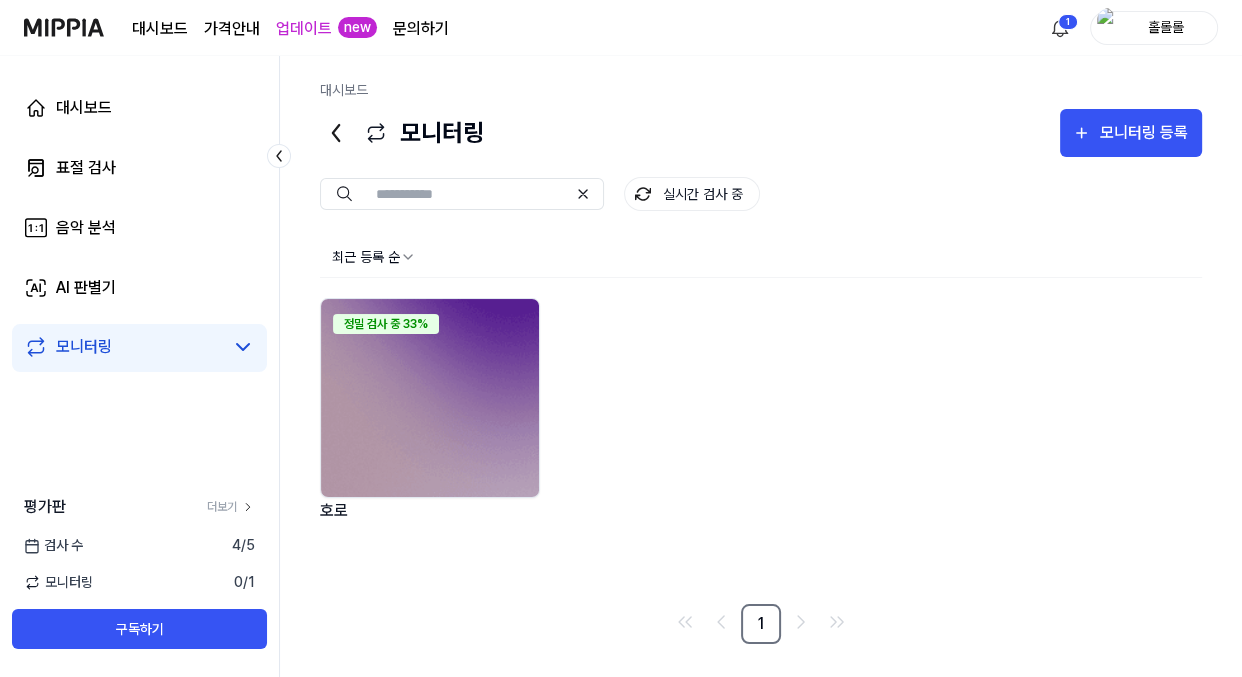 click on "대시보드 모니터링 모니터링 등록 모니터링 실시간 검사 중 실시간 검사 중 최근 등록 순 정밀 검사 중  33% 호로 1" at bounding box center [761, 366] 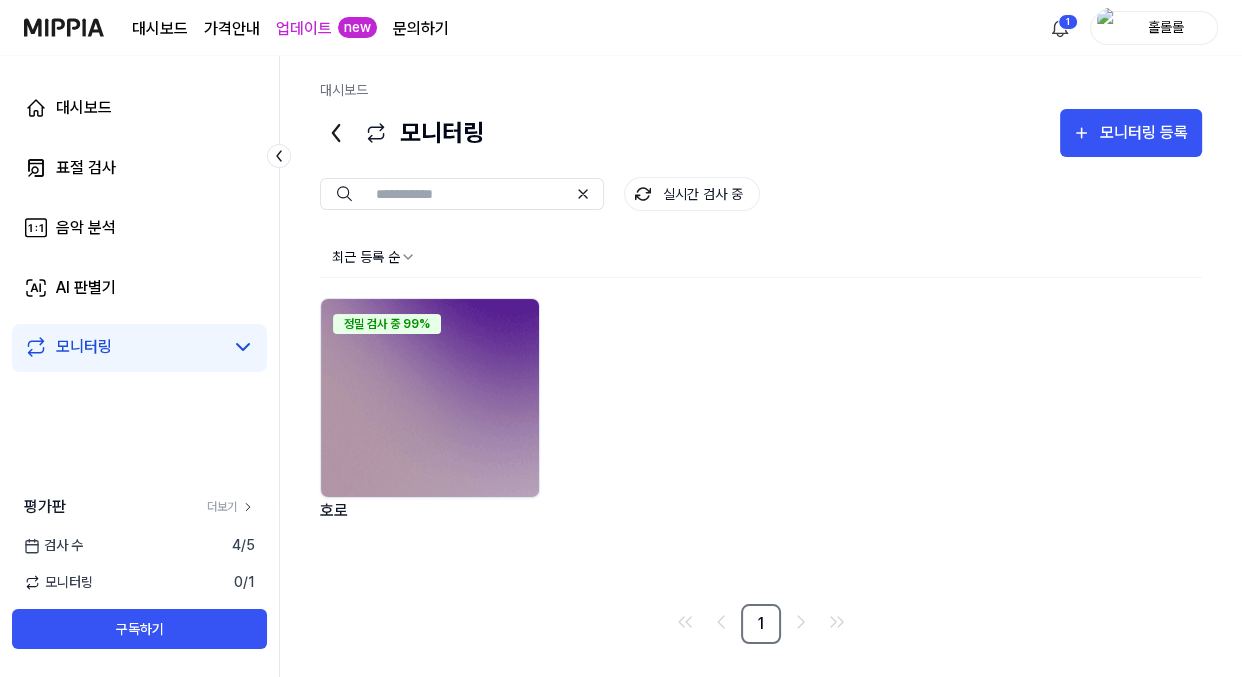 click on "정밀 검사 중  99% 호로" at bounding box center (761, 441) 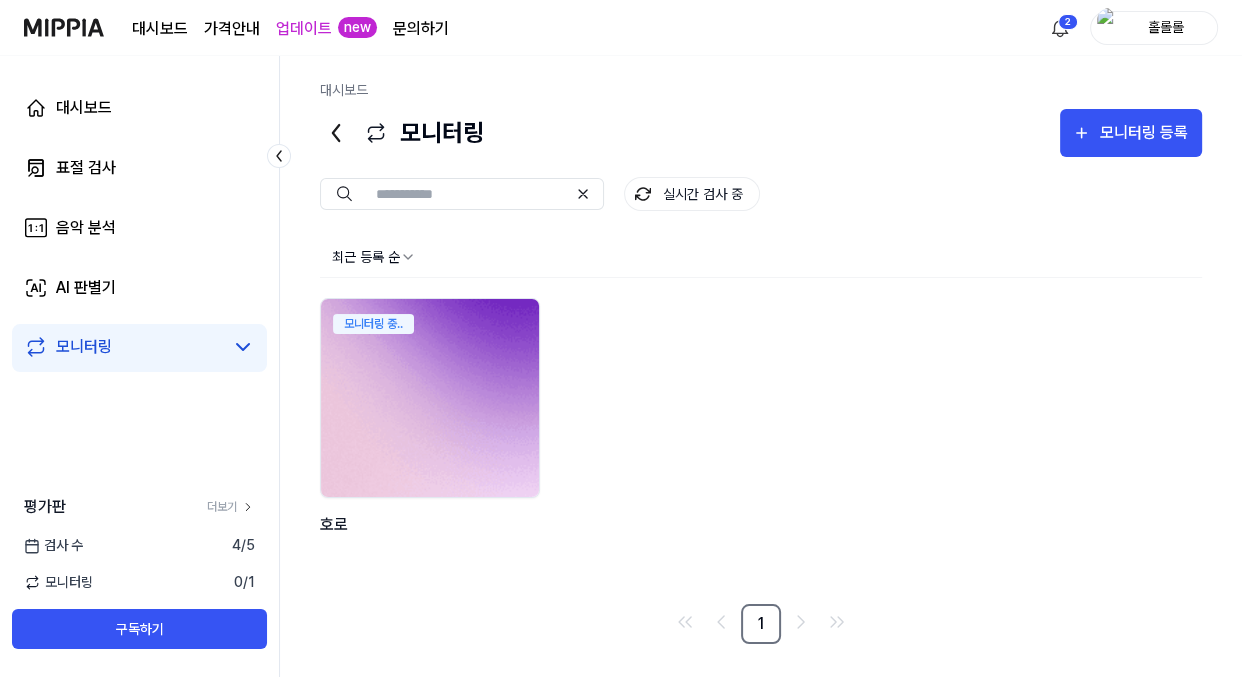 click at bounding box center (430, 398) 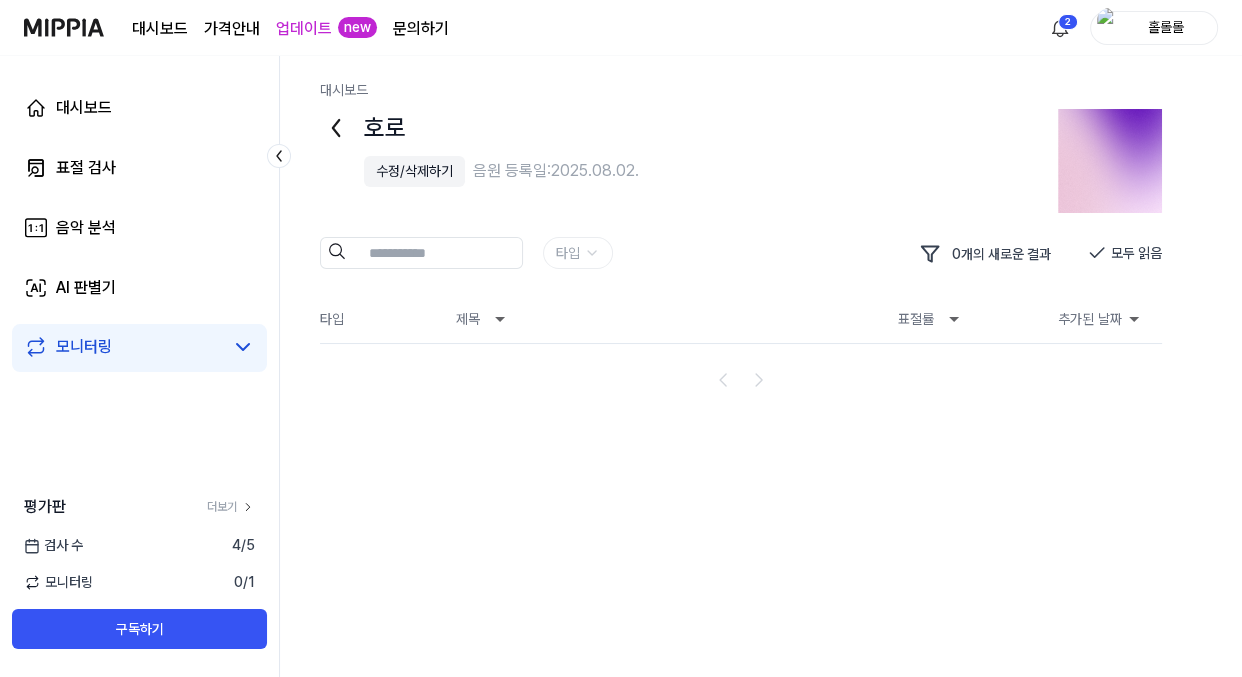 click 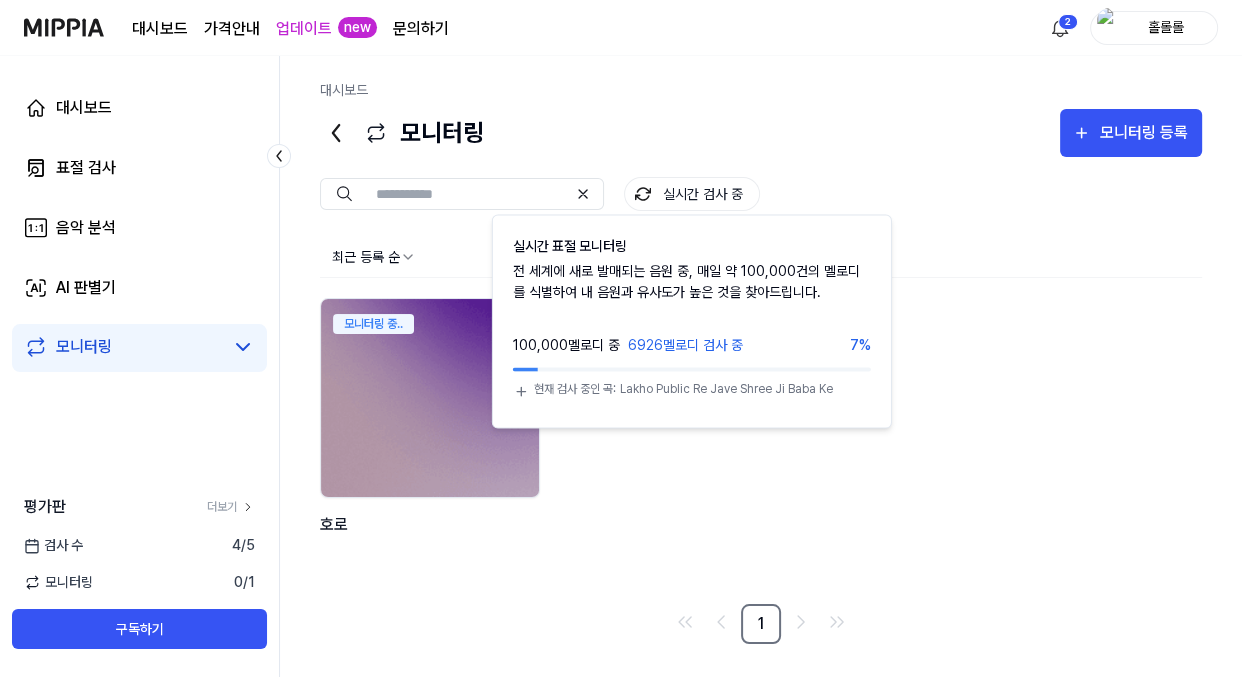 click on "실시간 검사 중" at bounding box center [692, 194] 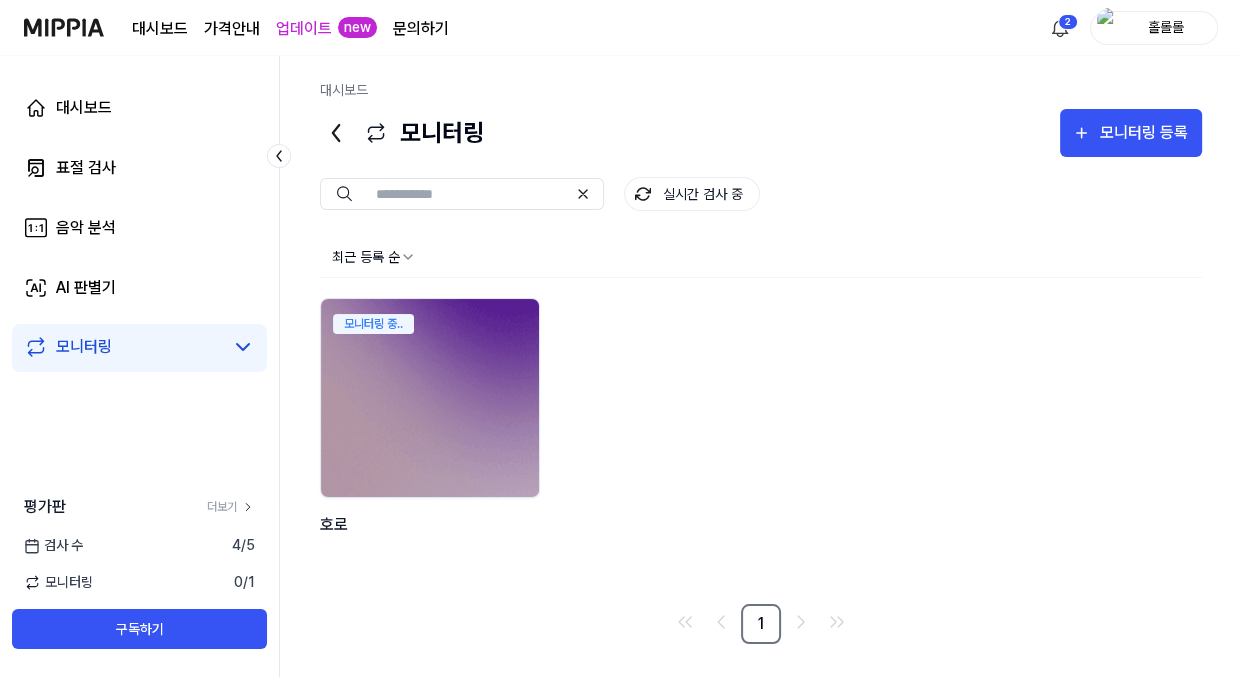click on "최근 등록 순" at bounding box center (761, 257) 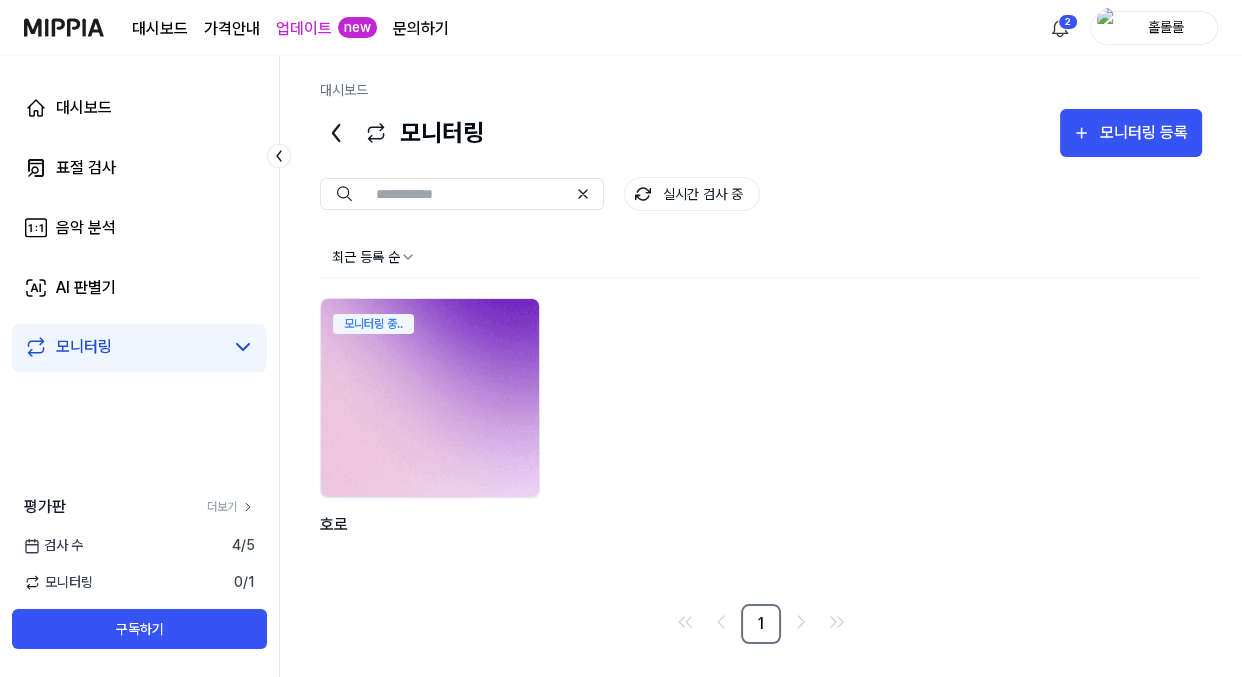 click at bounding box center [430, 398] 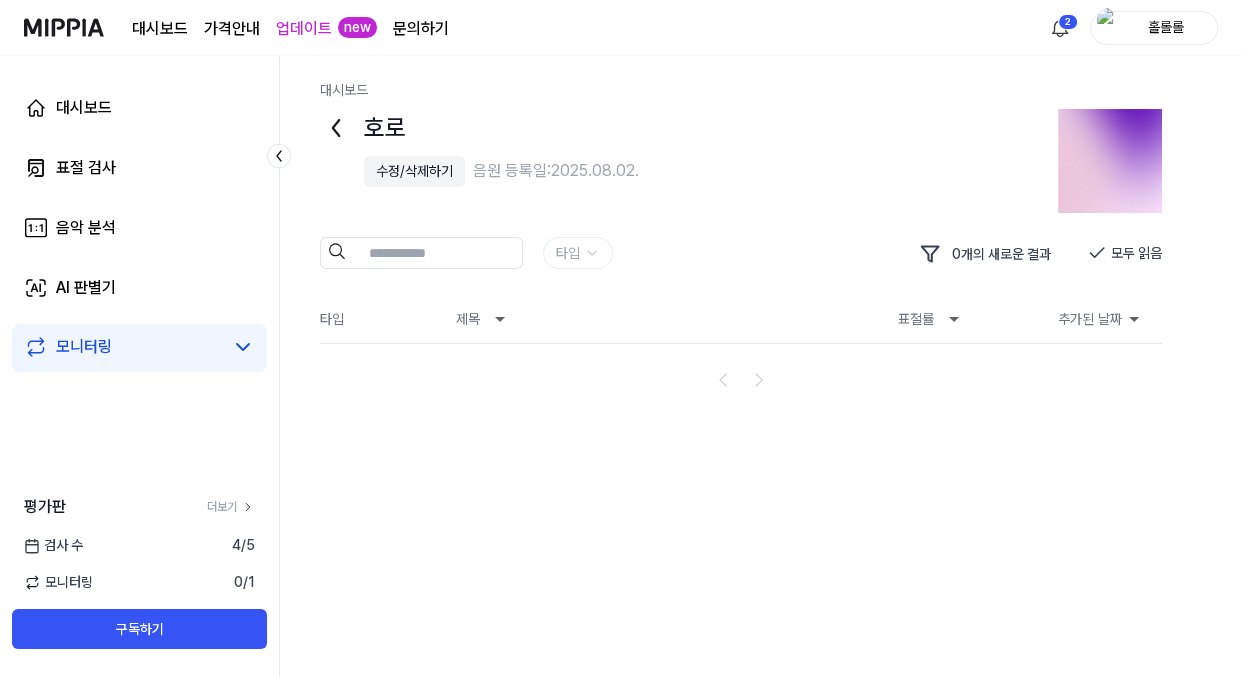 click 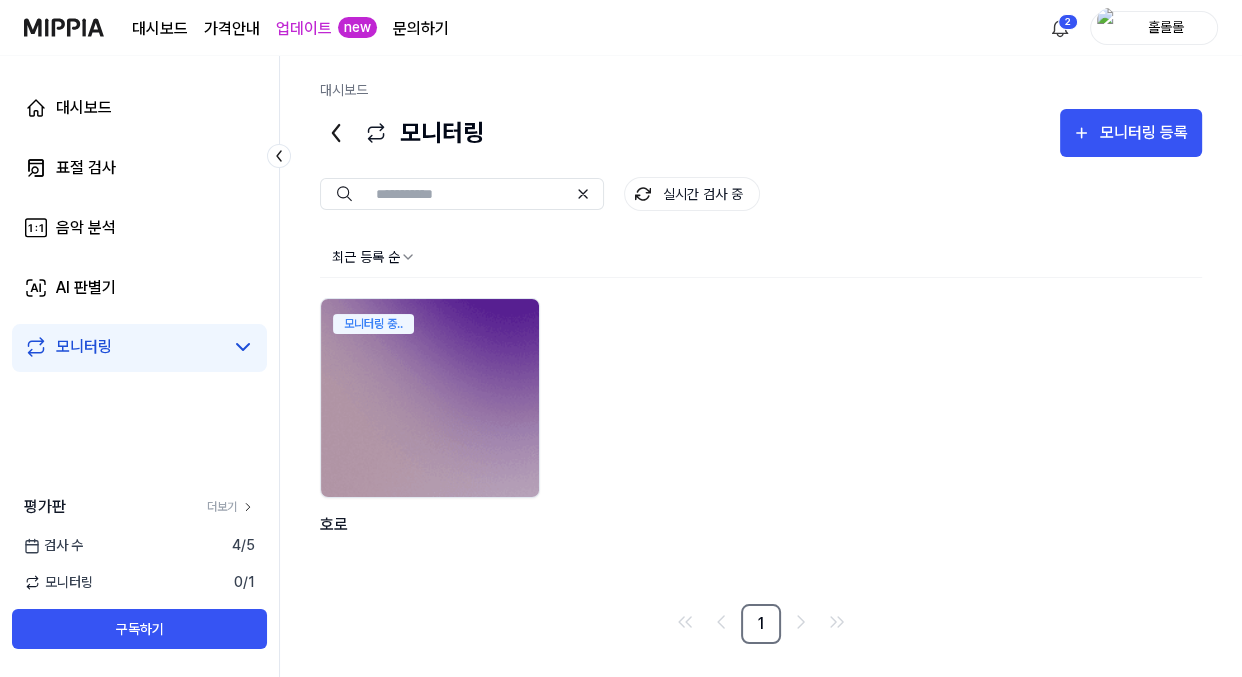 click on "모니터링 중.. 호로" at bounding box center (761, 441) 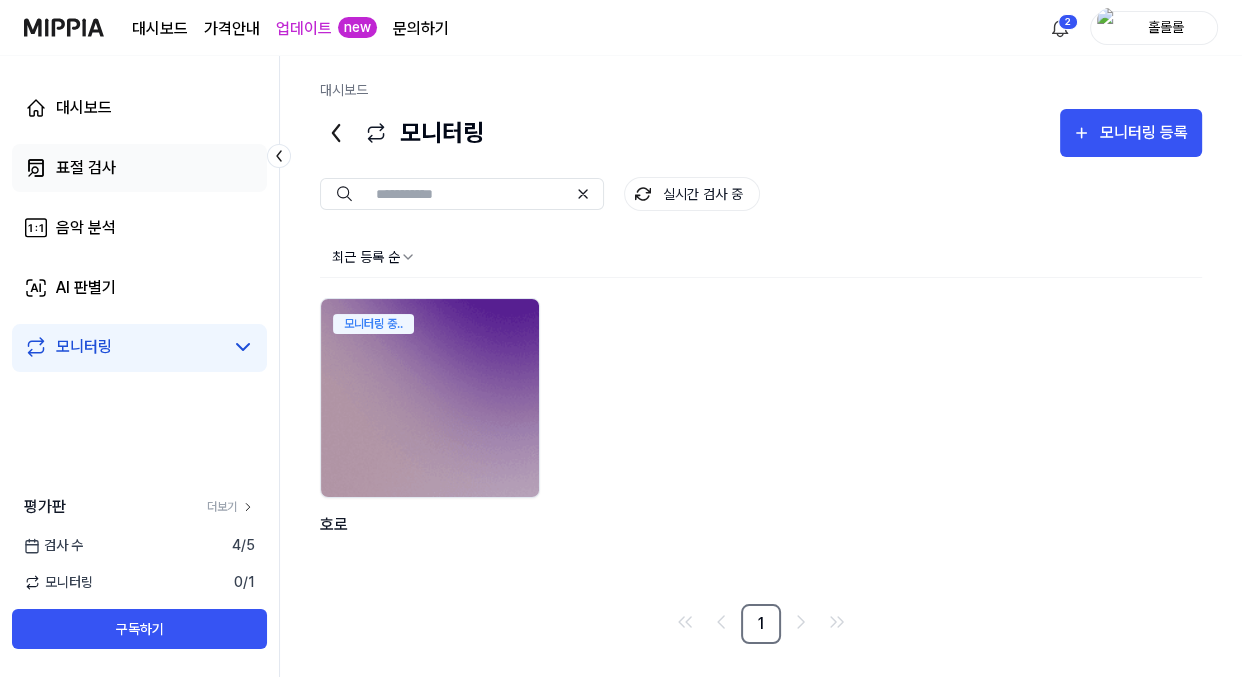 click on "표절 검사" at bounding box center [139, 168] 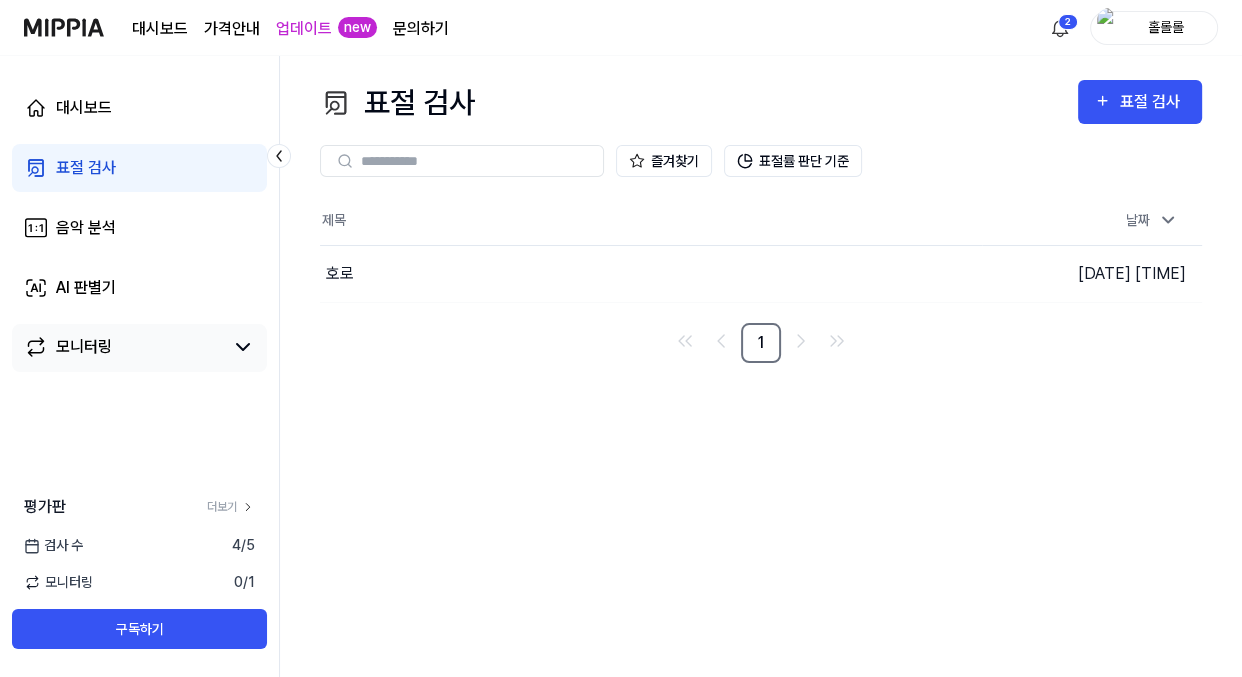 click on "모니터링" at bounding box center [123, 347] 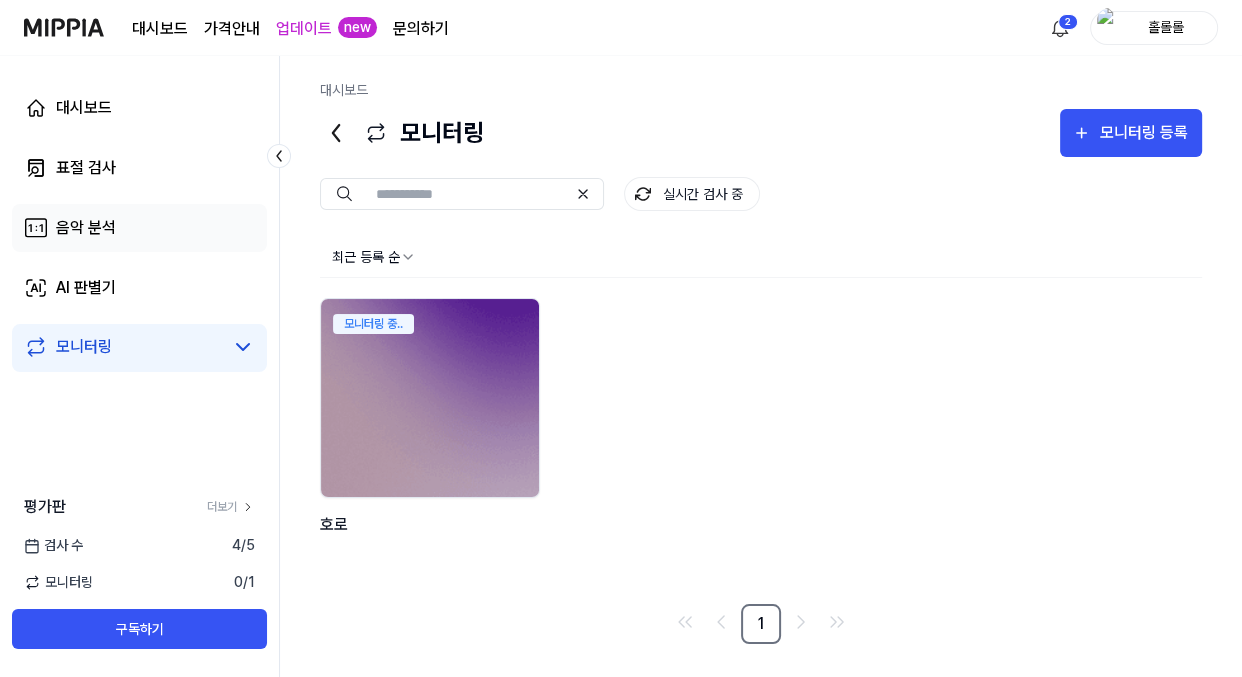 click on "음악 분석" at bounding box center (139, 228) 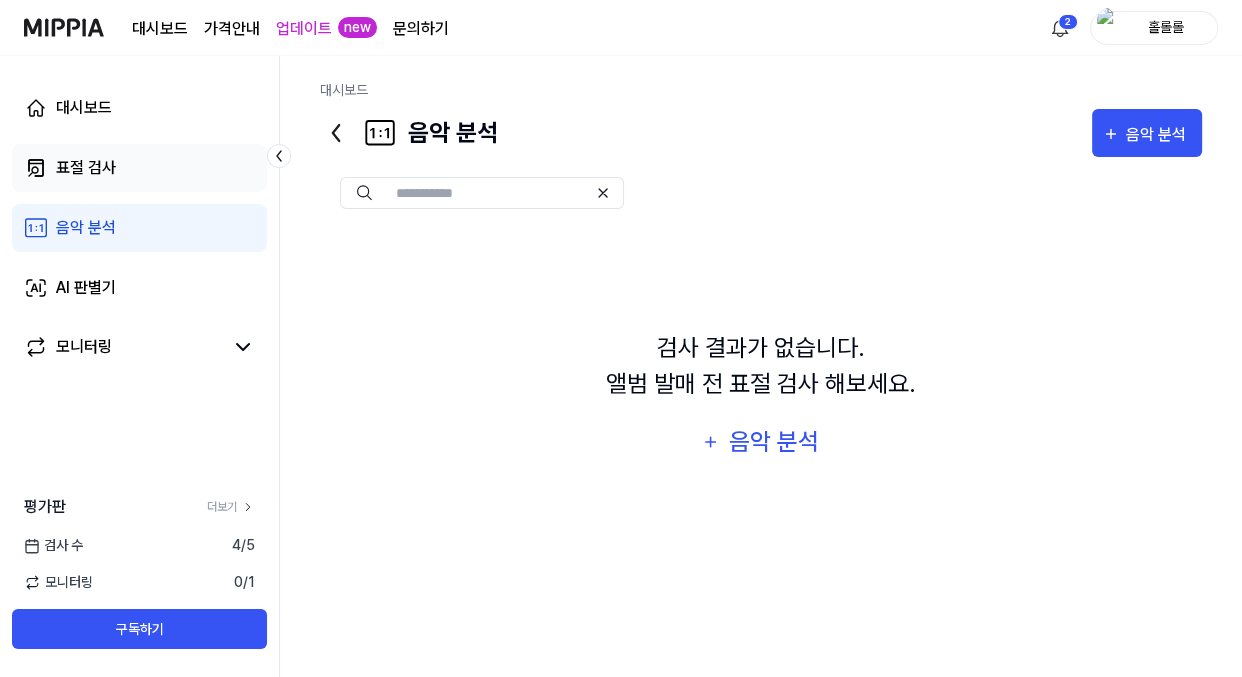 click on "표절 검사" at bounding box center (139, 168) 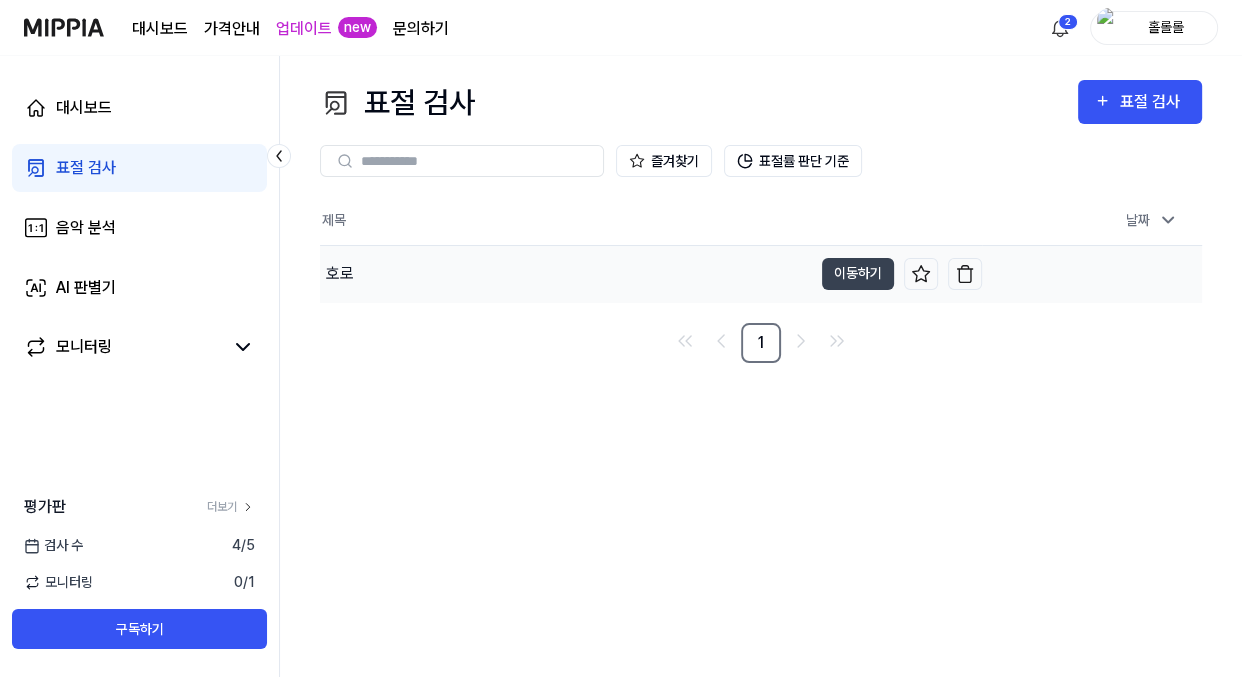 click on "호로" at bounding box center (566, 274) 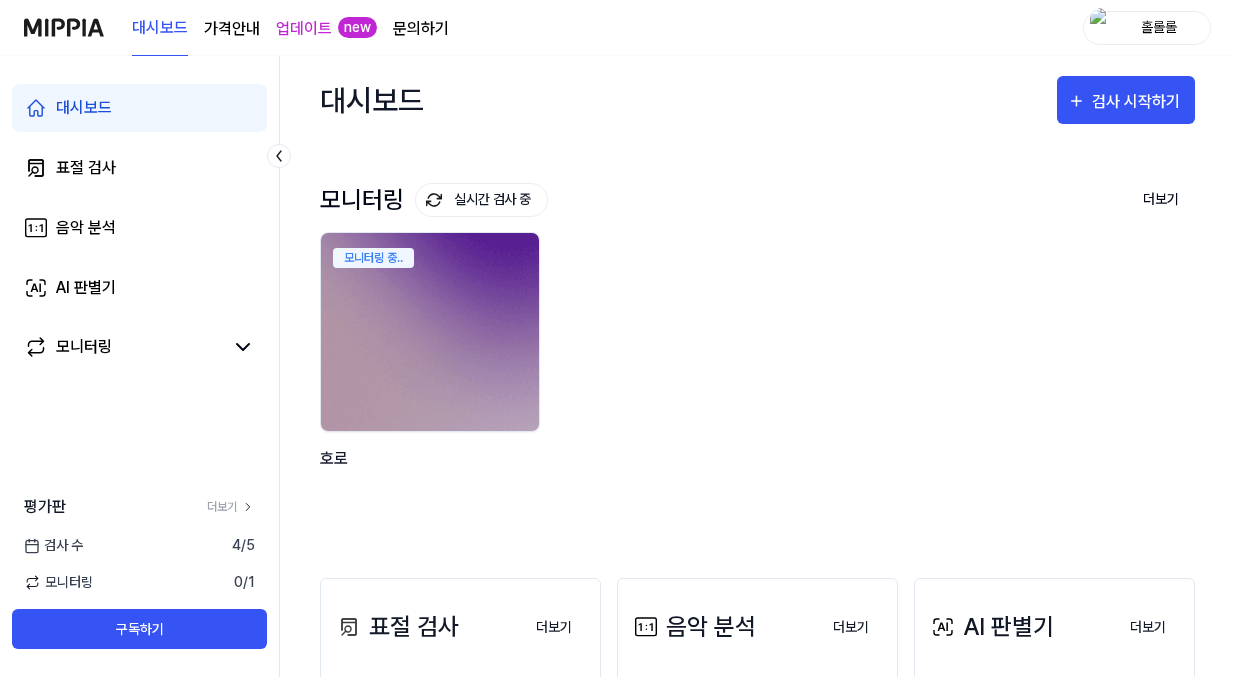 scroll, scrollTop: 0, scrollLeft: 0, axis: both 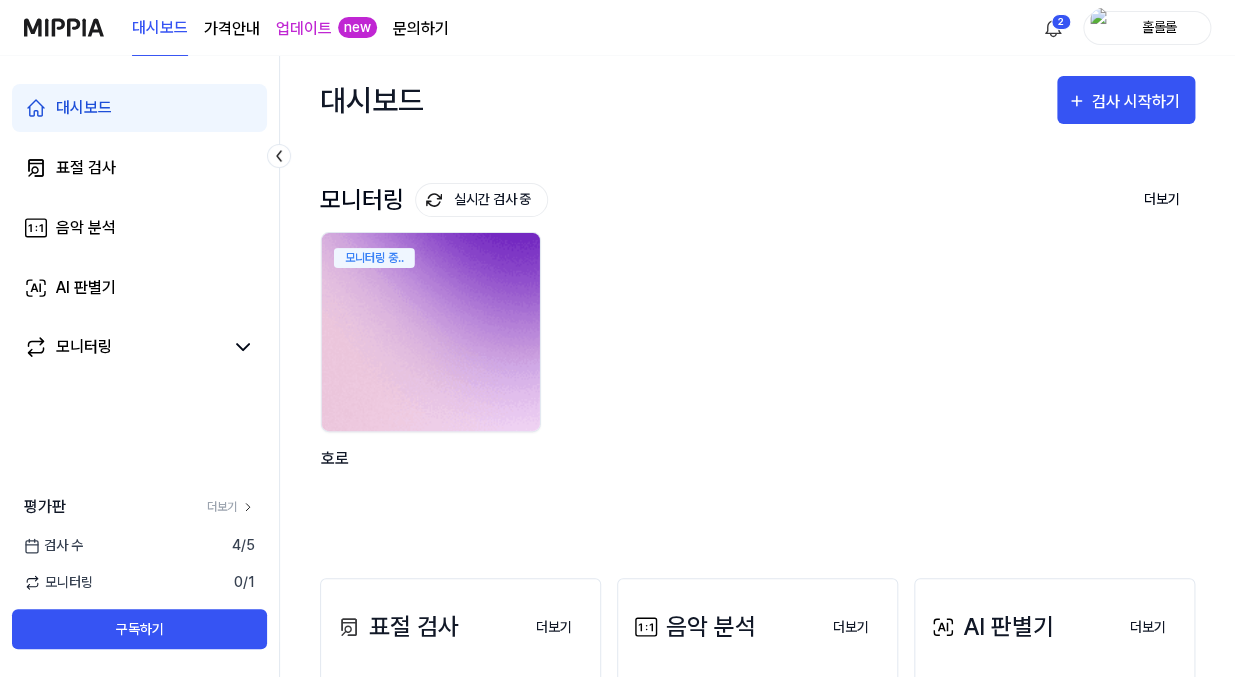 click at bounding box center [431, 332] 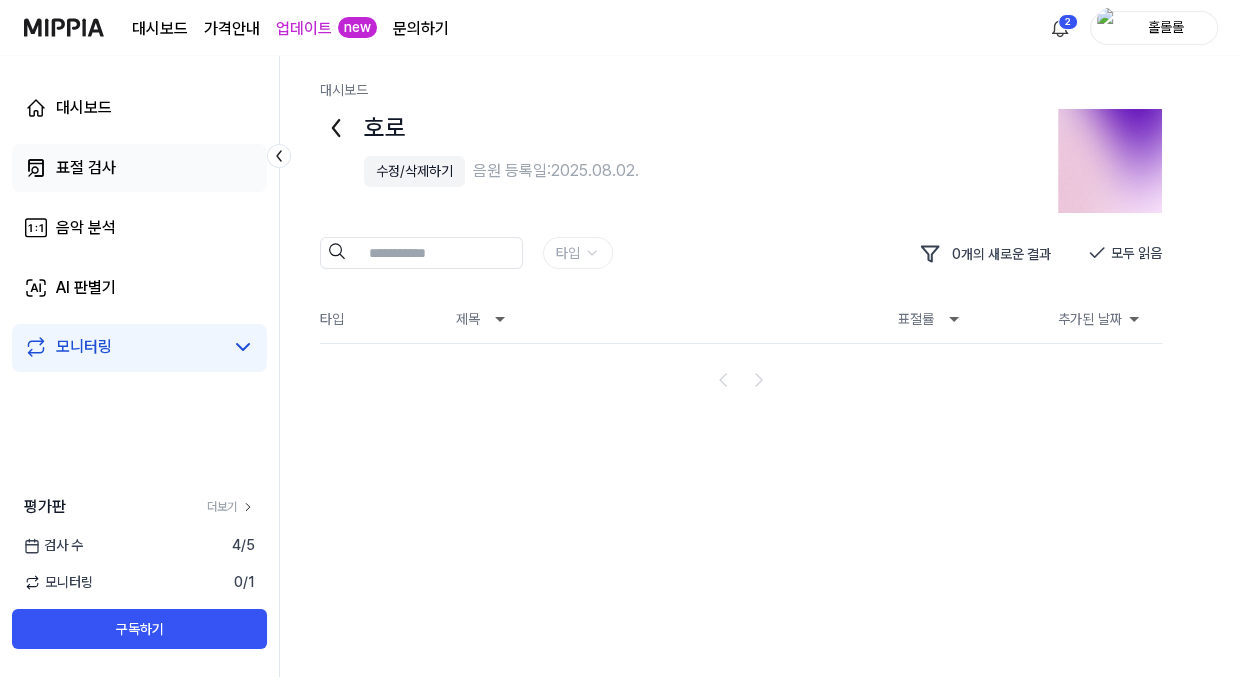click on "표절 검사" at bounding box center (139, 168) 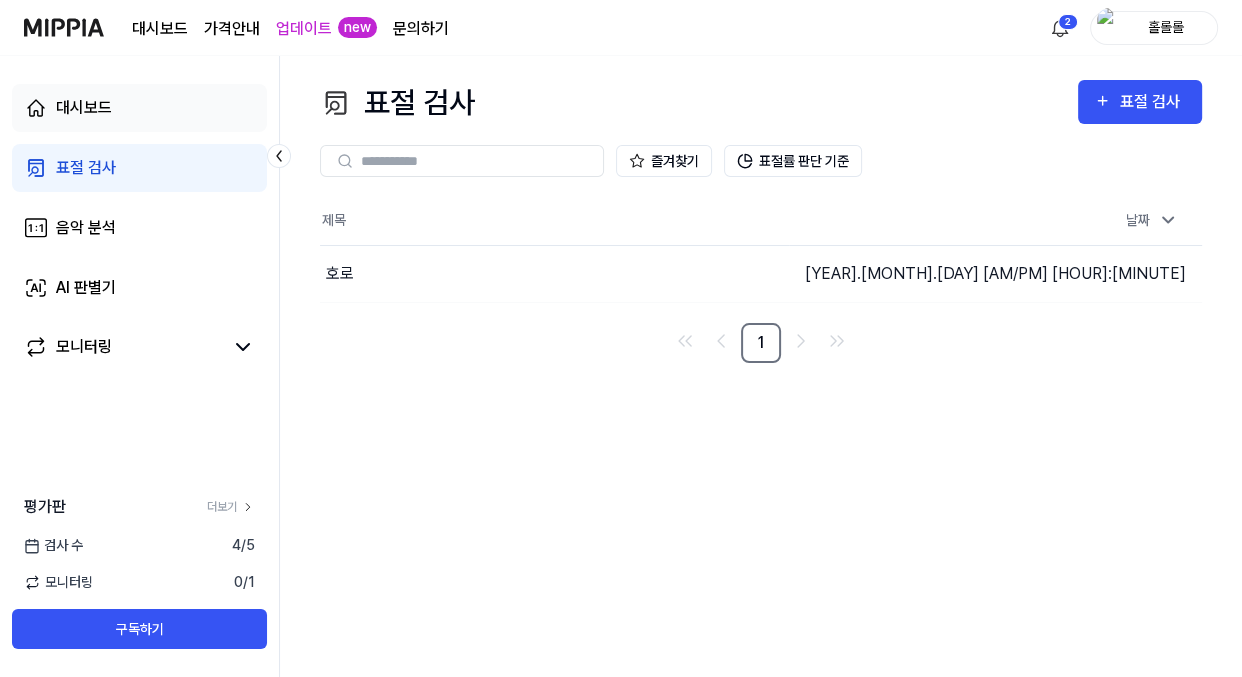 click on "대시보드" at bounding box center [139, 108] 